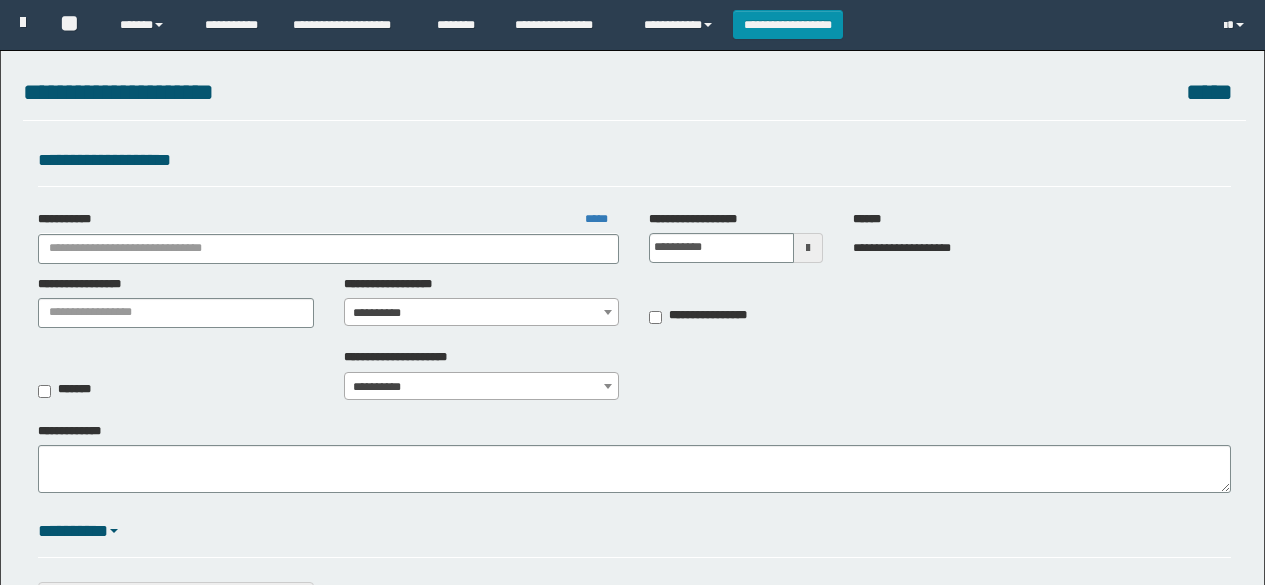 scroll, scrollTop: 0, scrollLeft: 0, axis: both 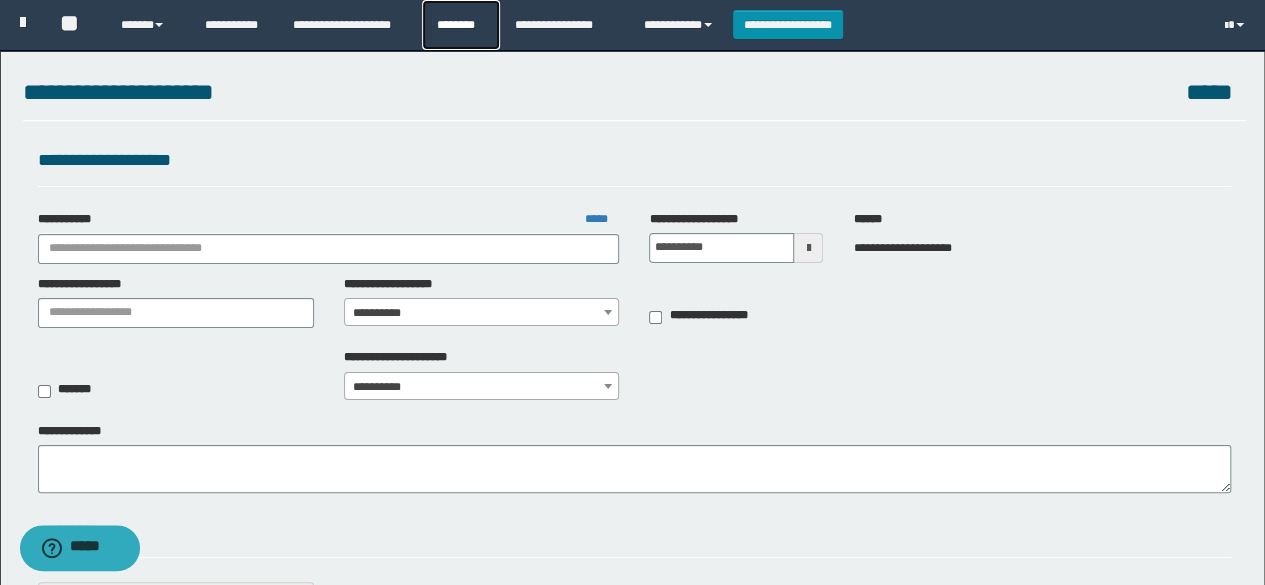click on "********" at bounding box center [461, 25] 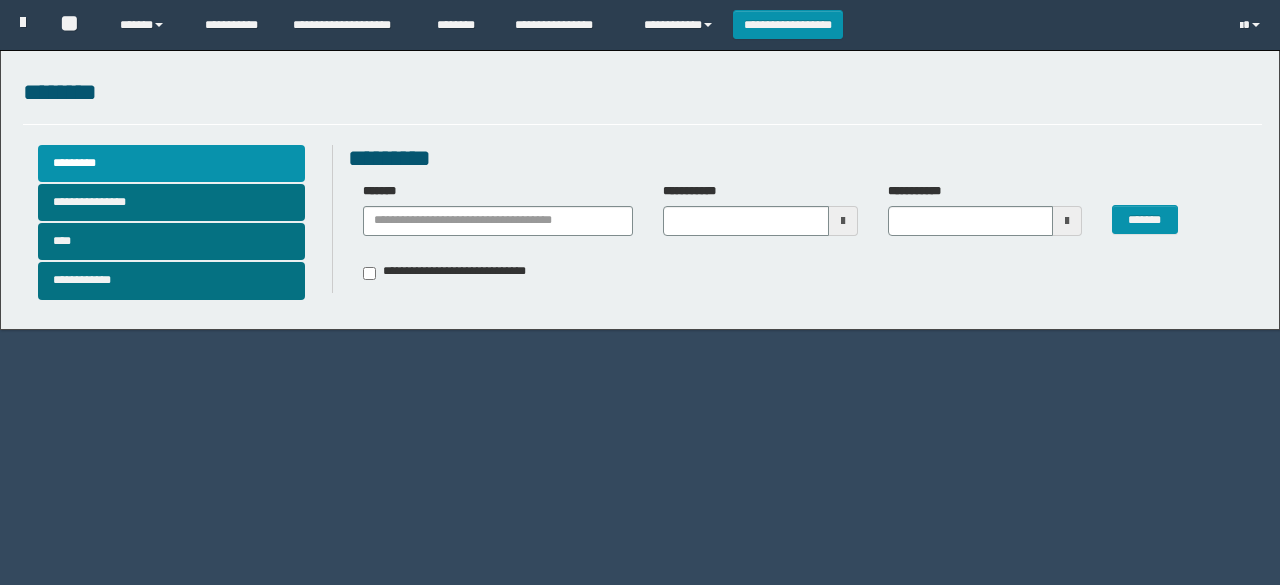 scroll, scrollTop: 0, scrollLeft: 0, axis: both 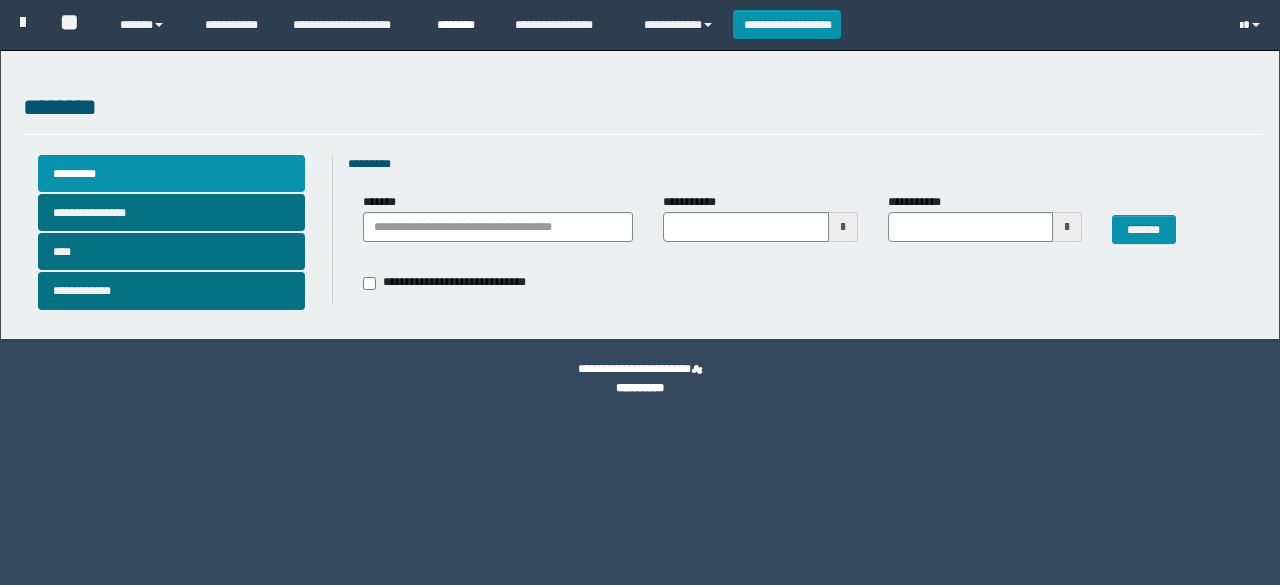 type 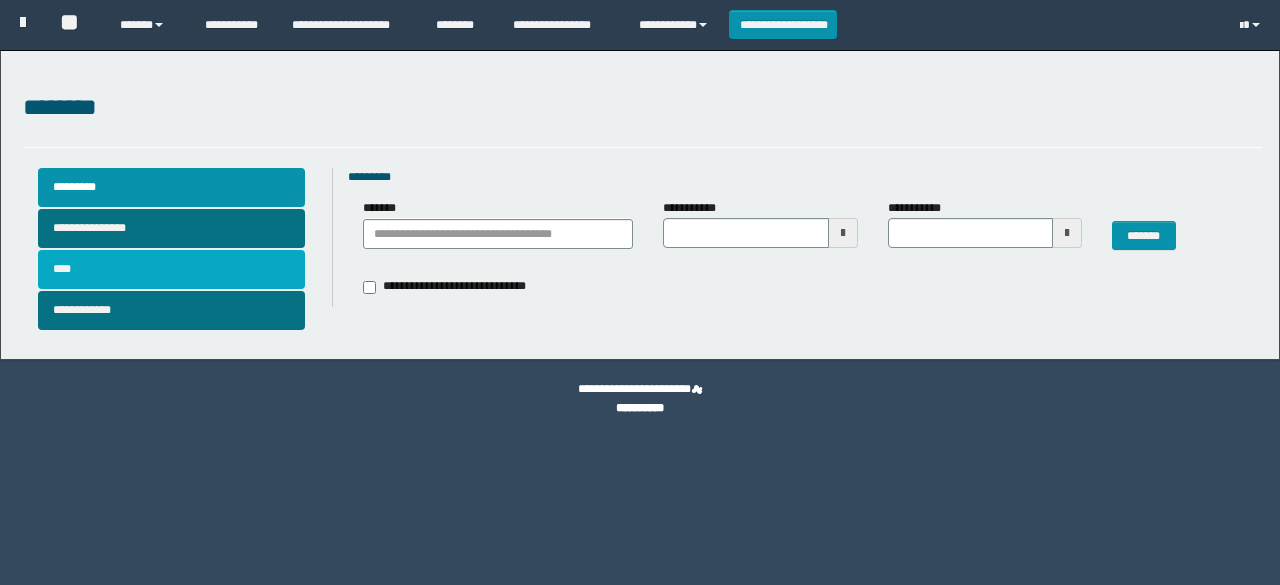 scroll, scrollTop: 0, scrollLeft: 0, axis: both 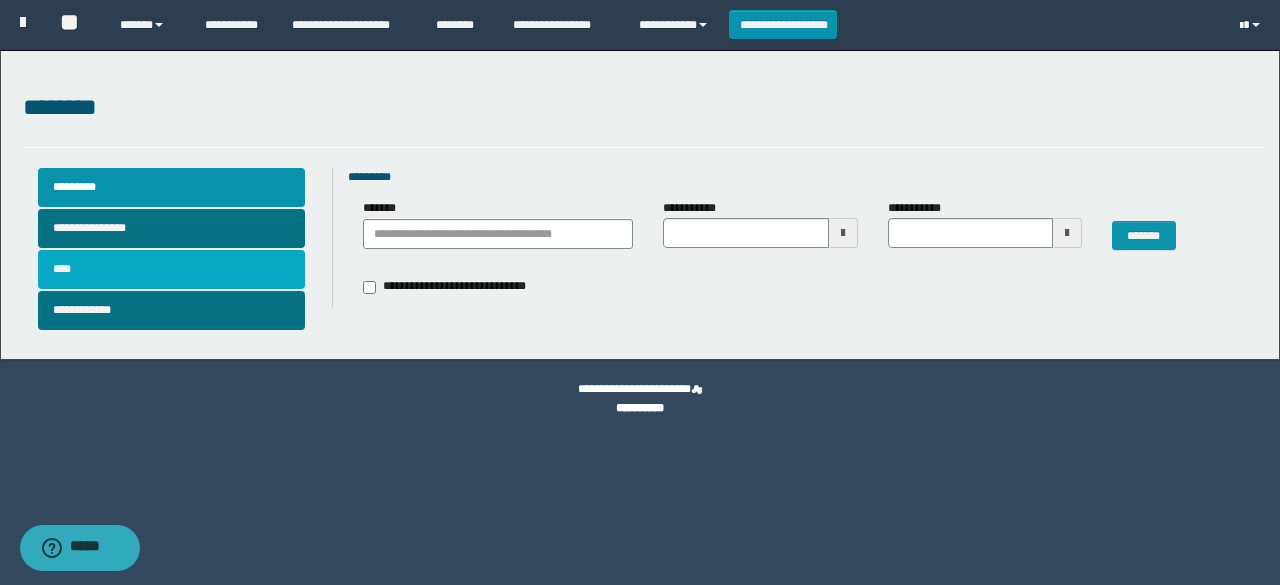 click on "****" at bounding box center (172, 269) 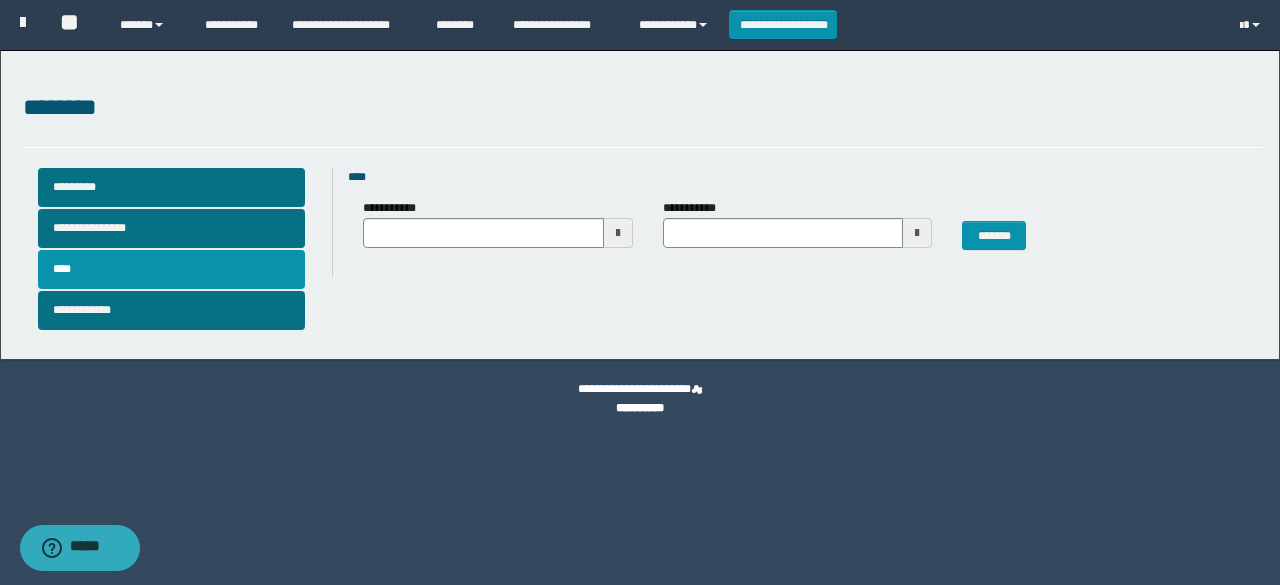 click at bounding box center (618, 233) 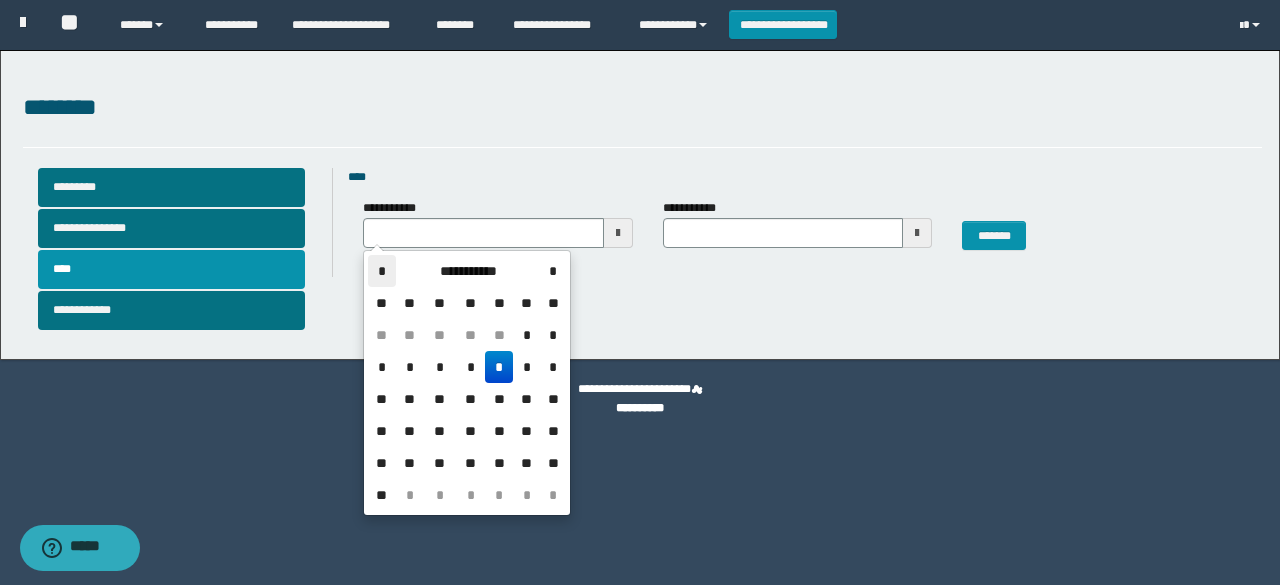 click on "*" at bounding box center [382, 271] 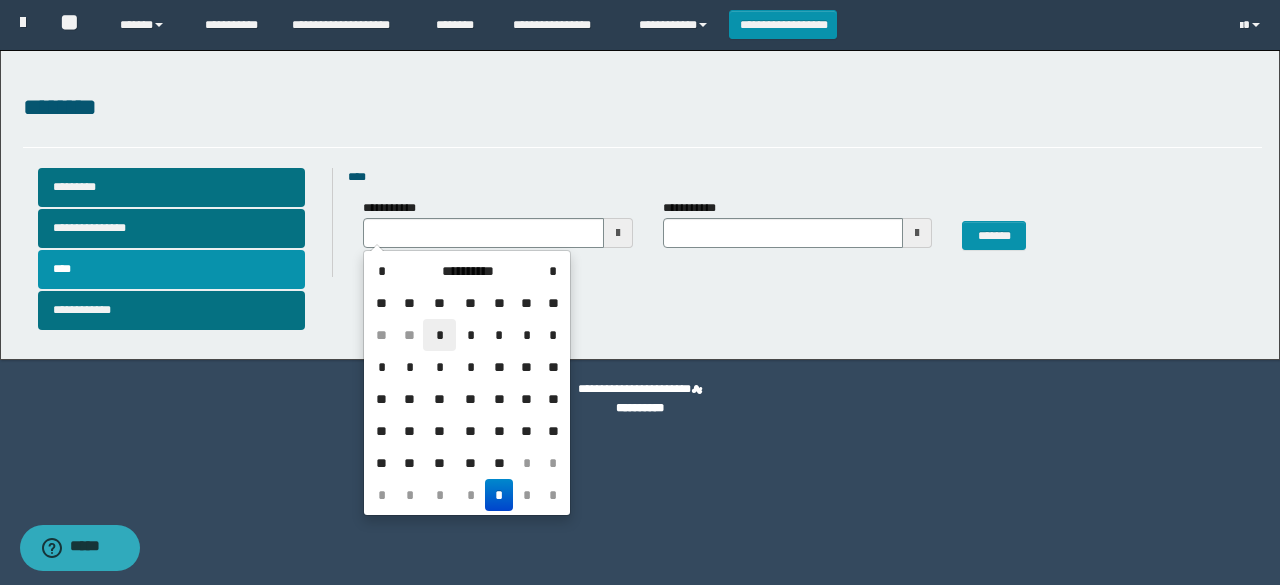 click on "*" at bounding box center (439, 335) 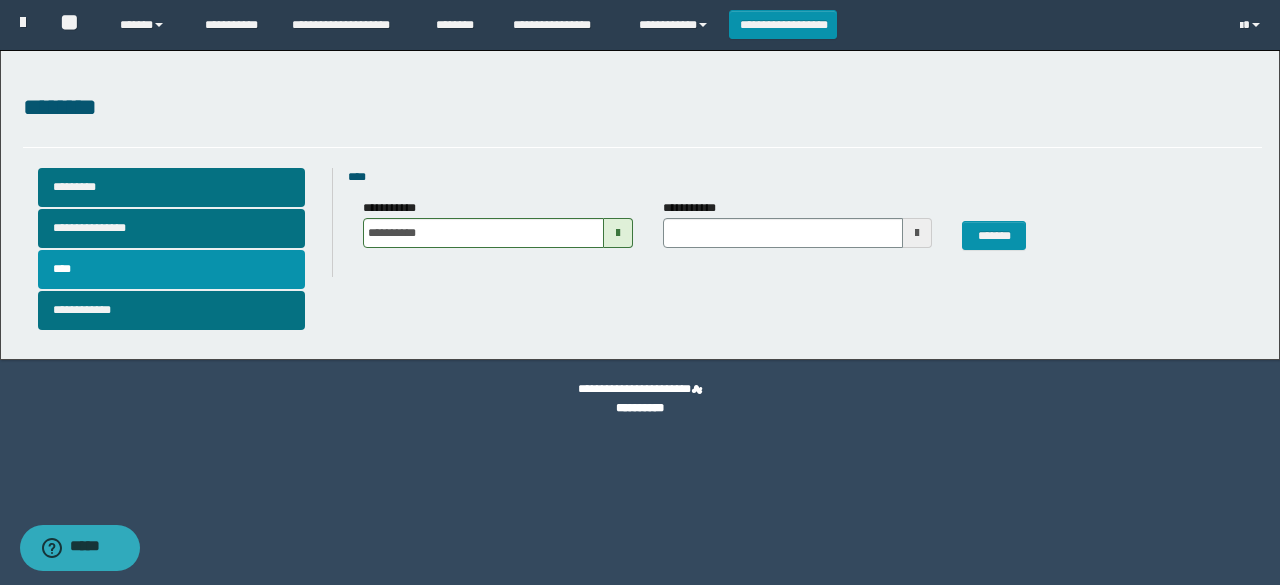 click at bounding box center (917, 233) 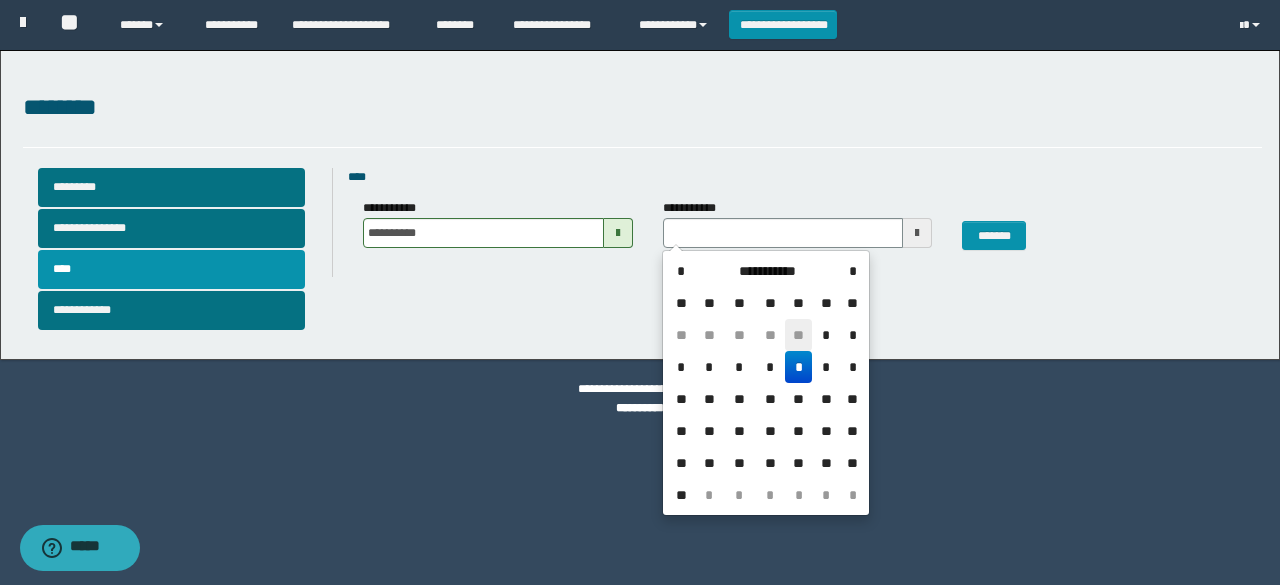 click on "**" at bounding box center (799, 335) 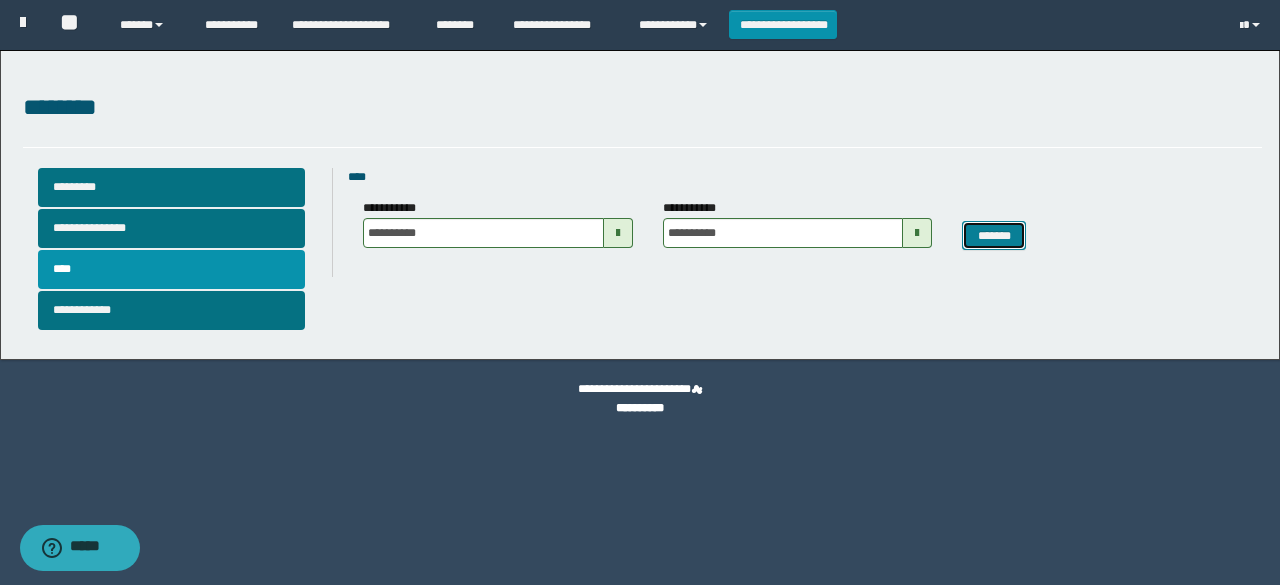 click on "*******" at bounding box center (993, 235) 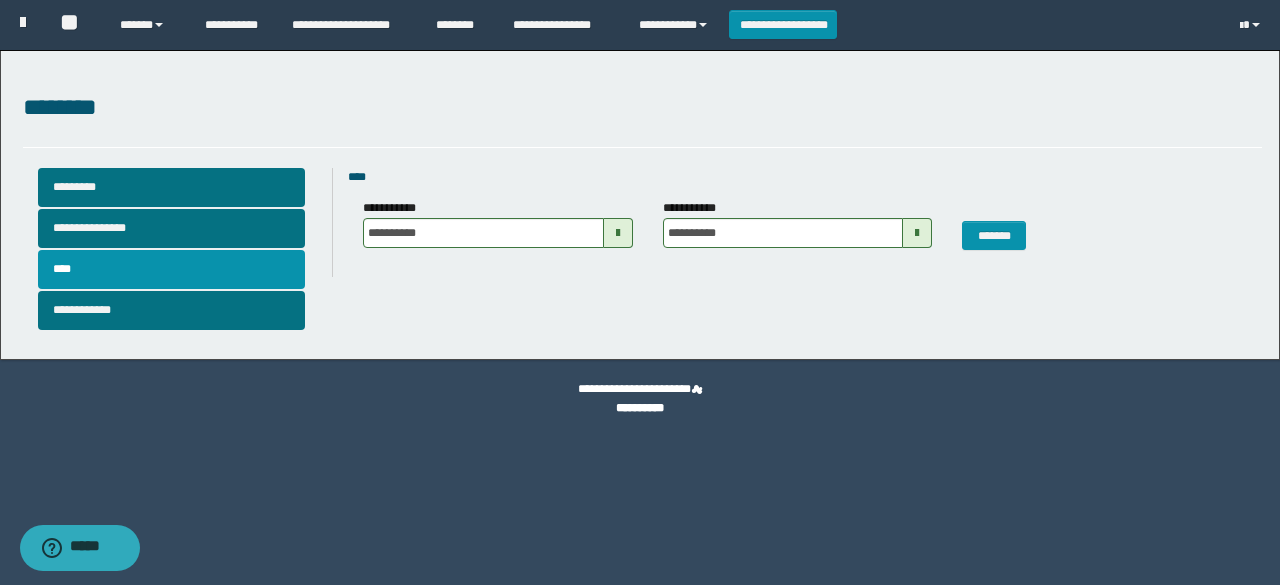 click at bounding box center (618, 233) 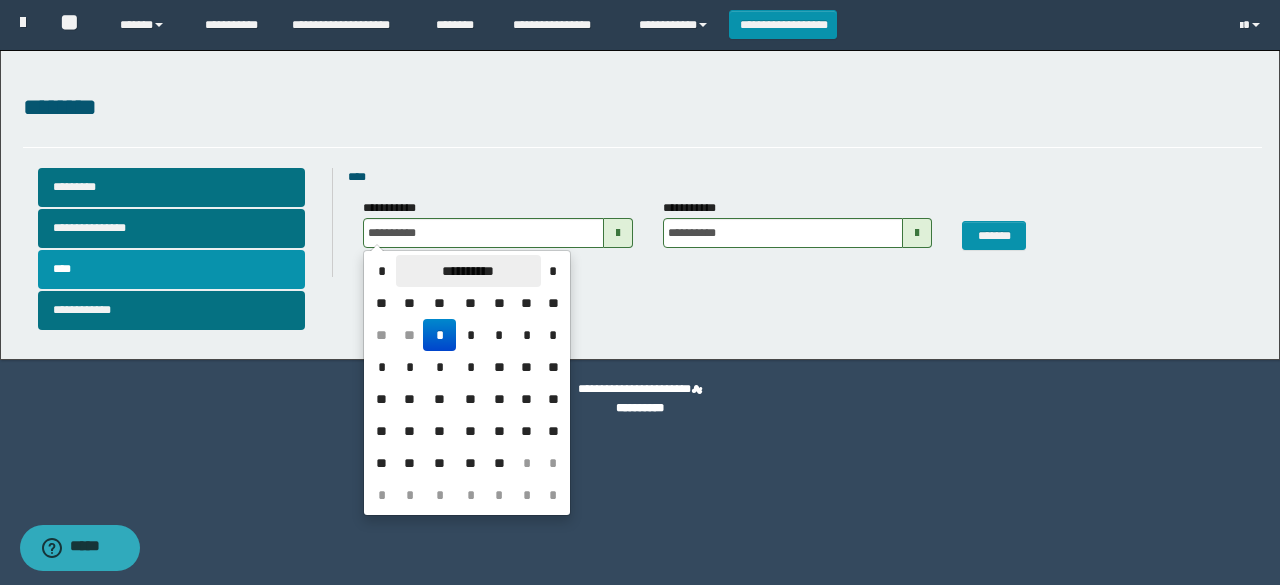 click on "**********" at bounding box center [468, 271] 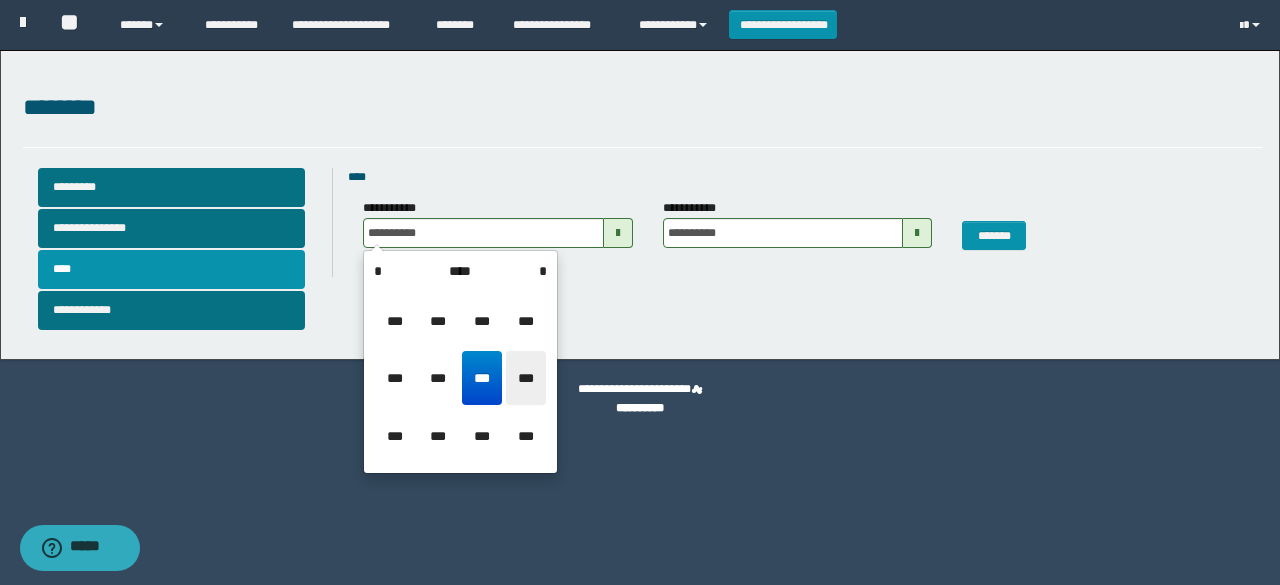 click on "***" at bounding box center (526, 378) 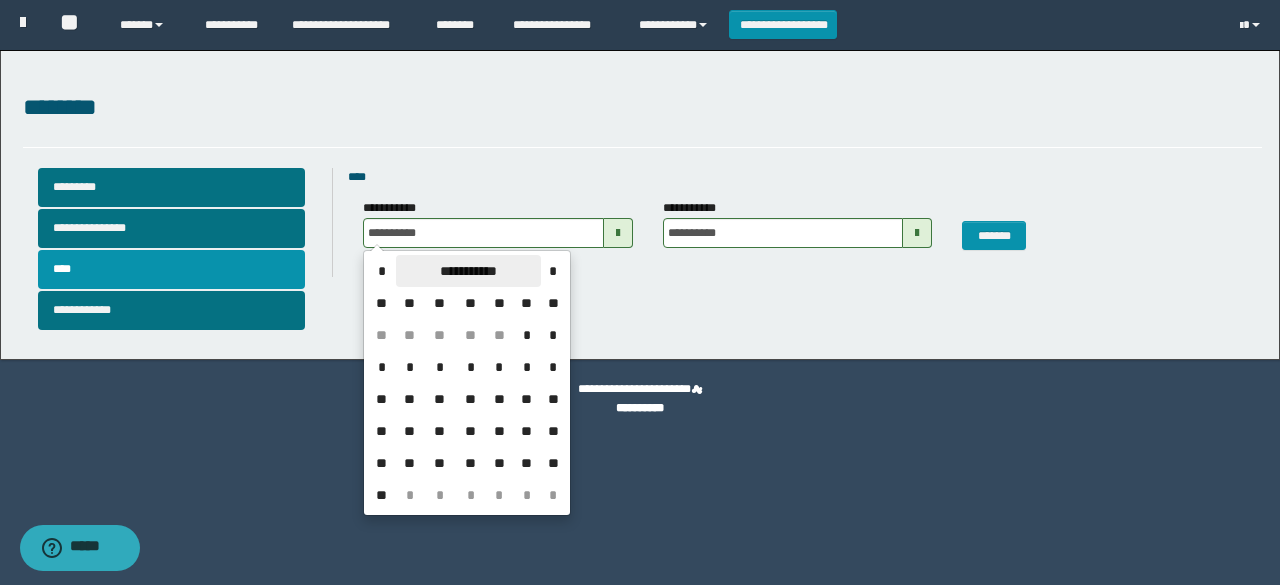 click on "**********" at bounding box center (468, 271) 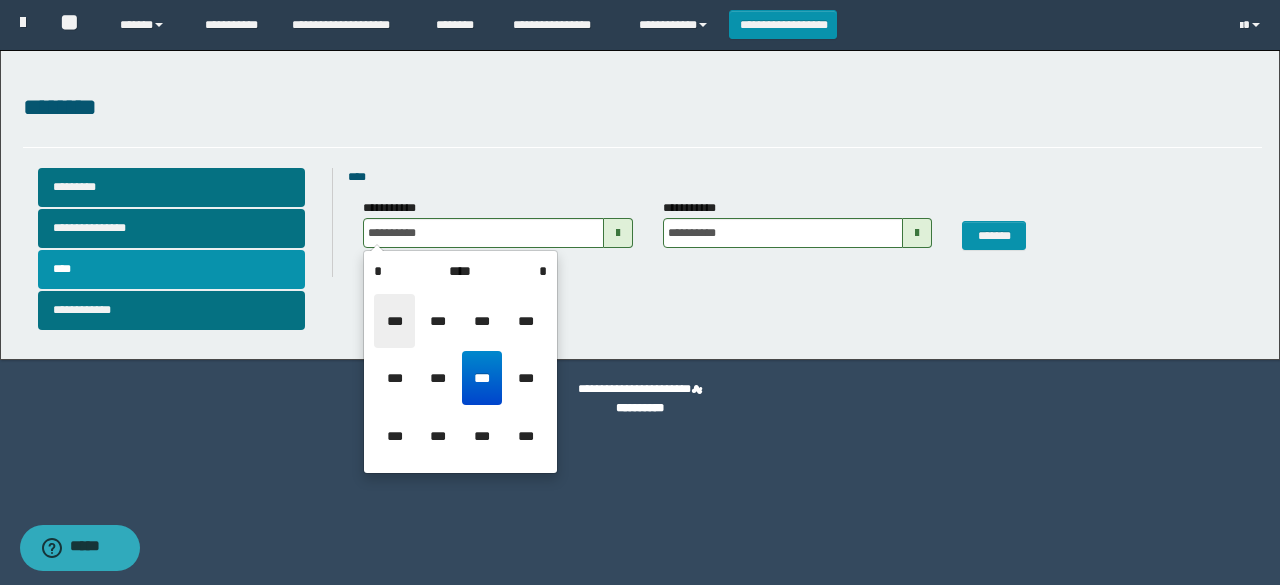 click on "***" at bounding box center (394, 321) 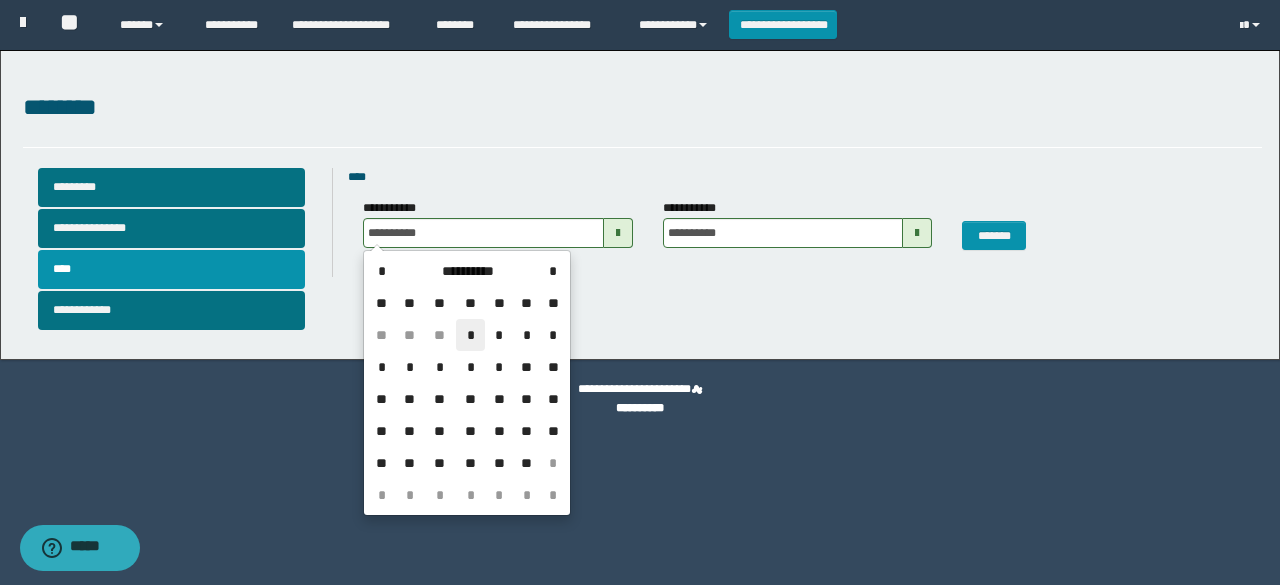 click on "*" at bounding box center (470, 335) 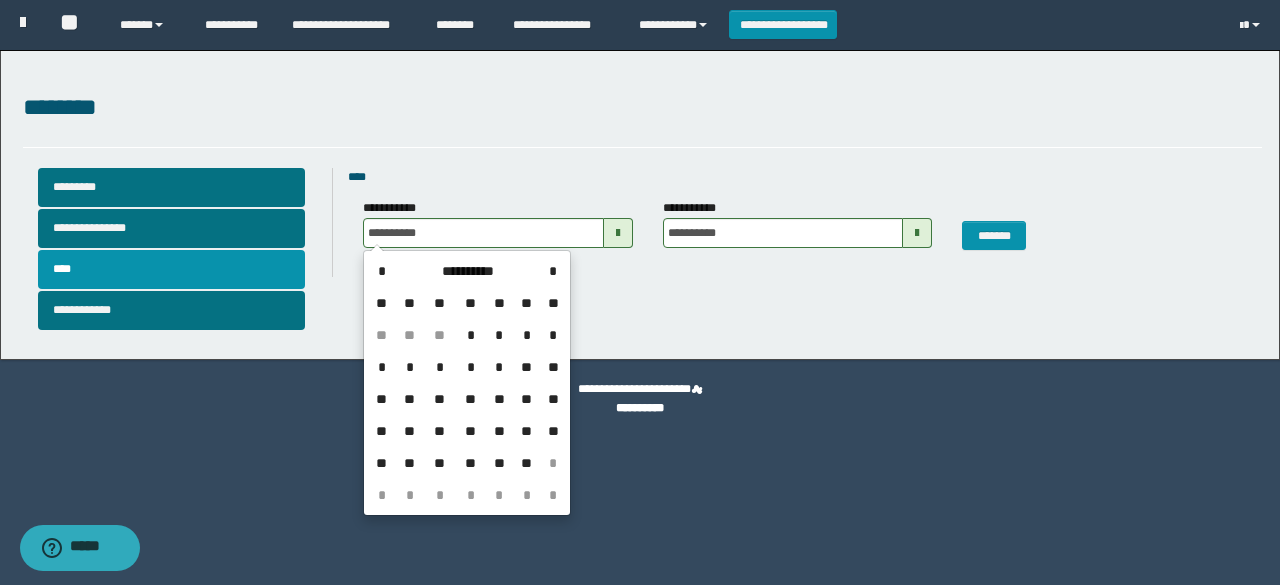 type on "**********" 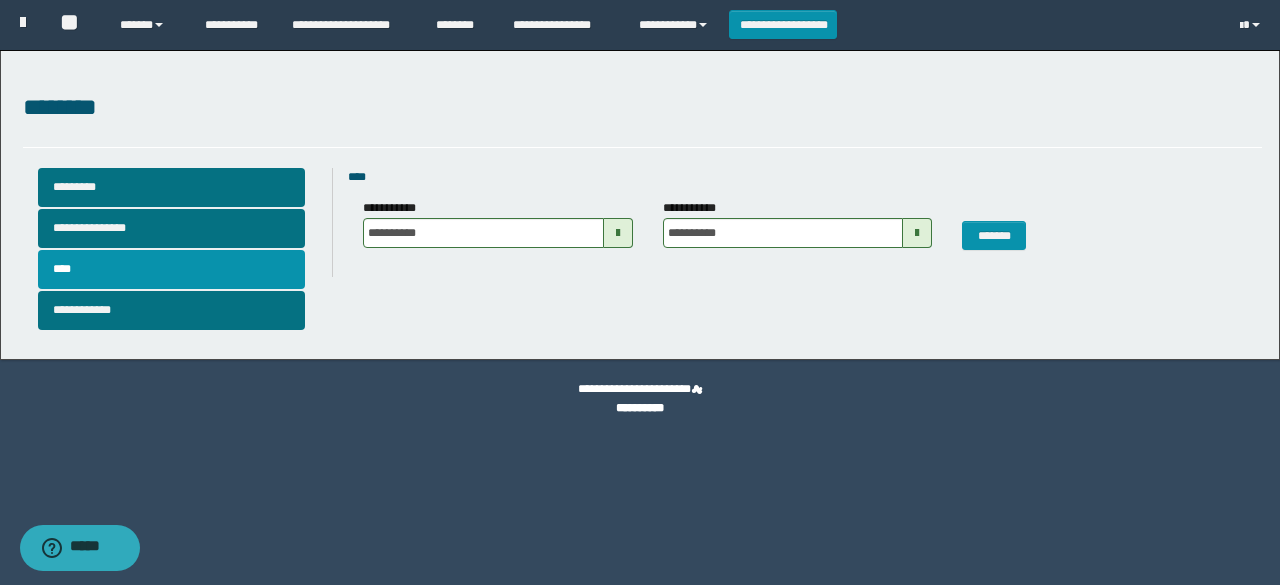 click at bounding box center (917, 233) 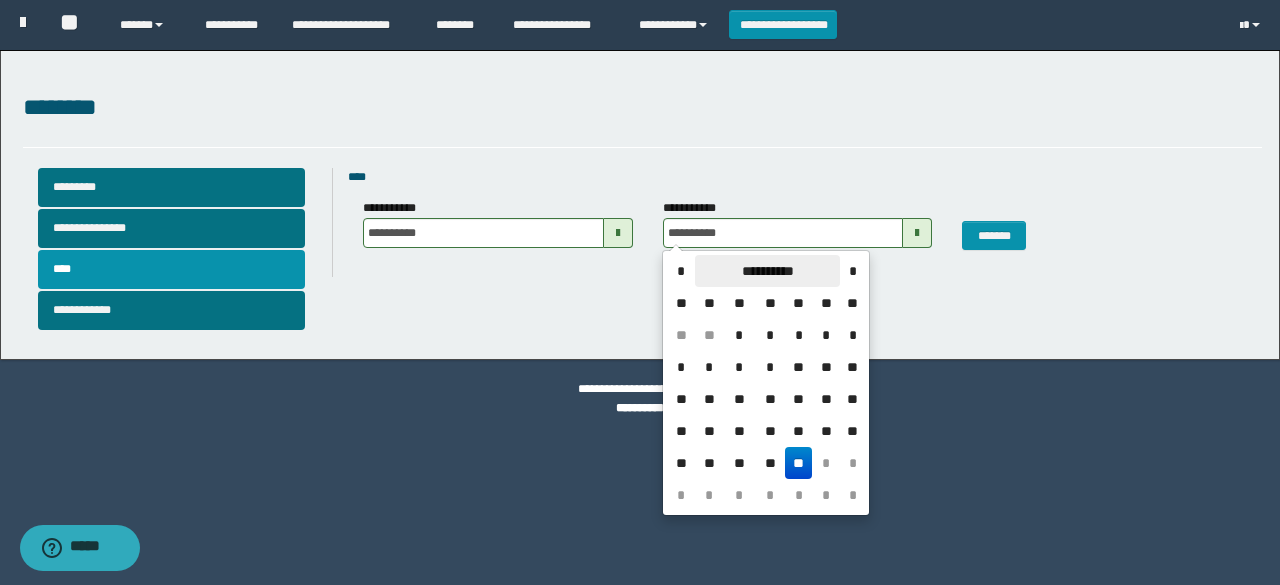 click on "**********" at bounding box center (767, 271) 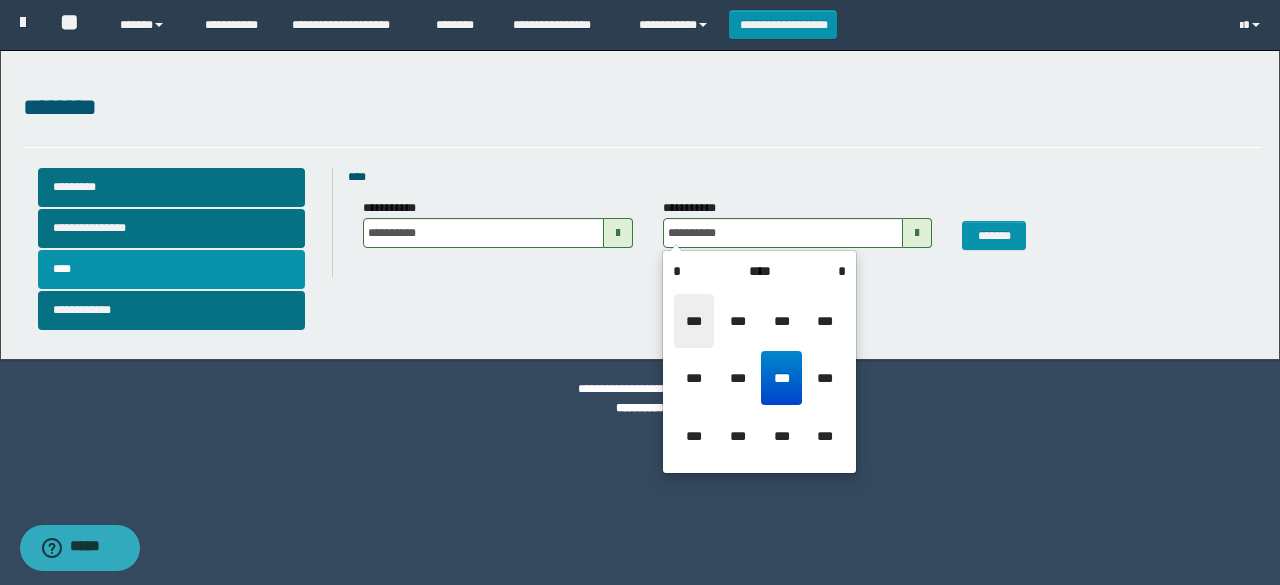 click on "***" at bounding box center (694, 321) 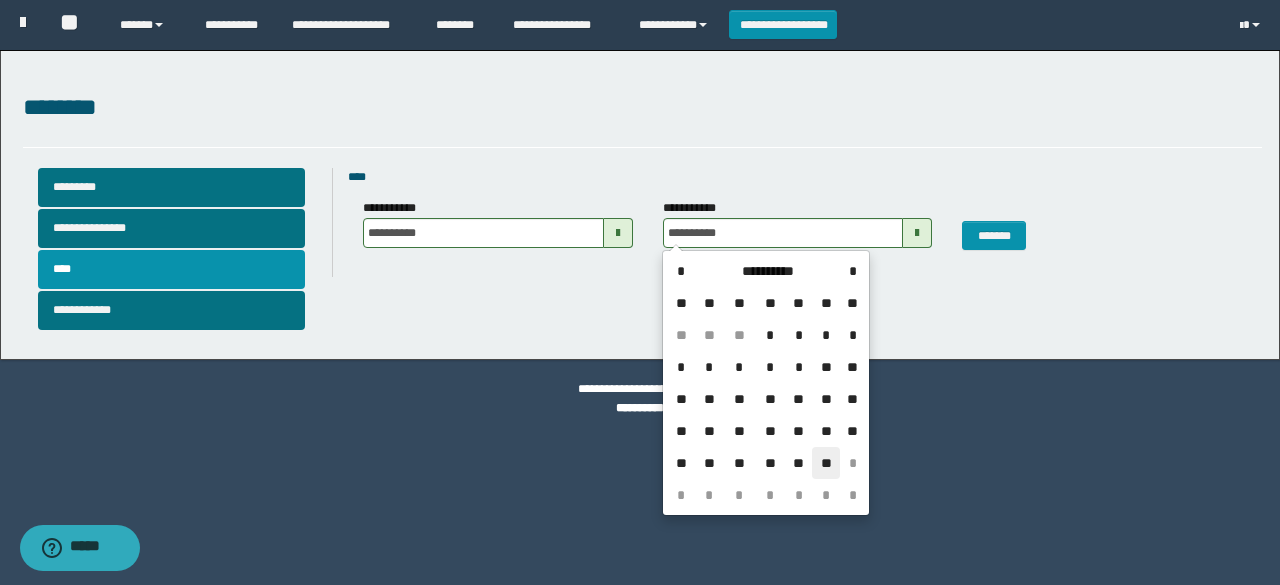 click on "**" at bounding box center (826, 463) 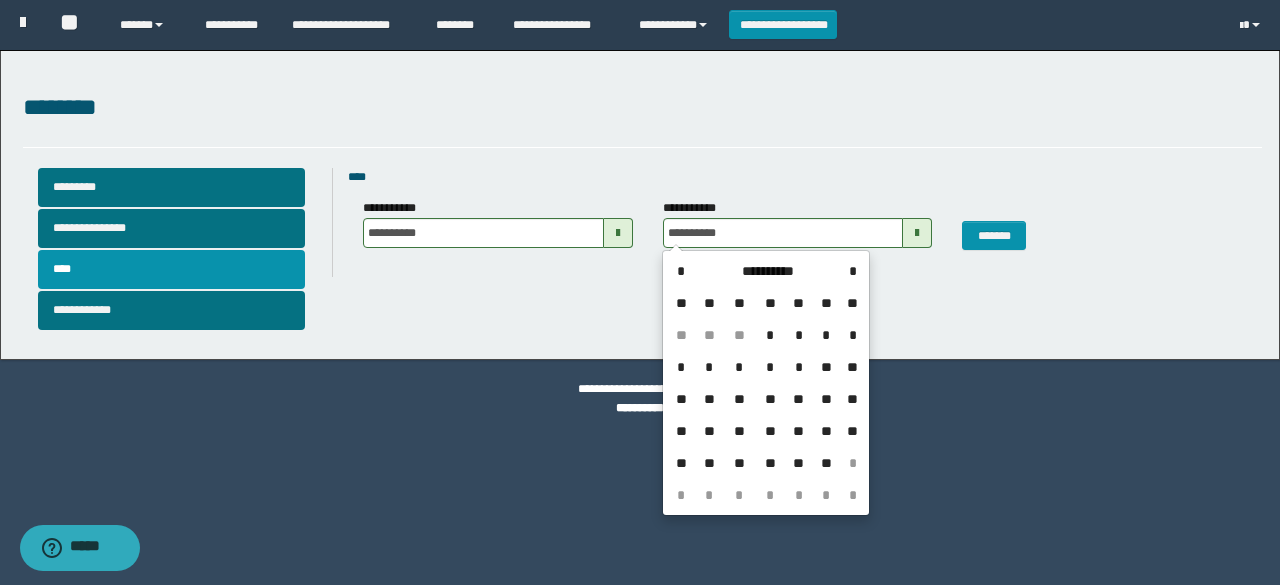 type on "**********" 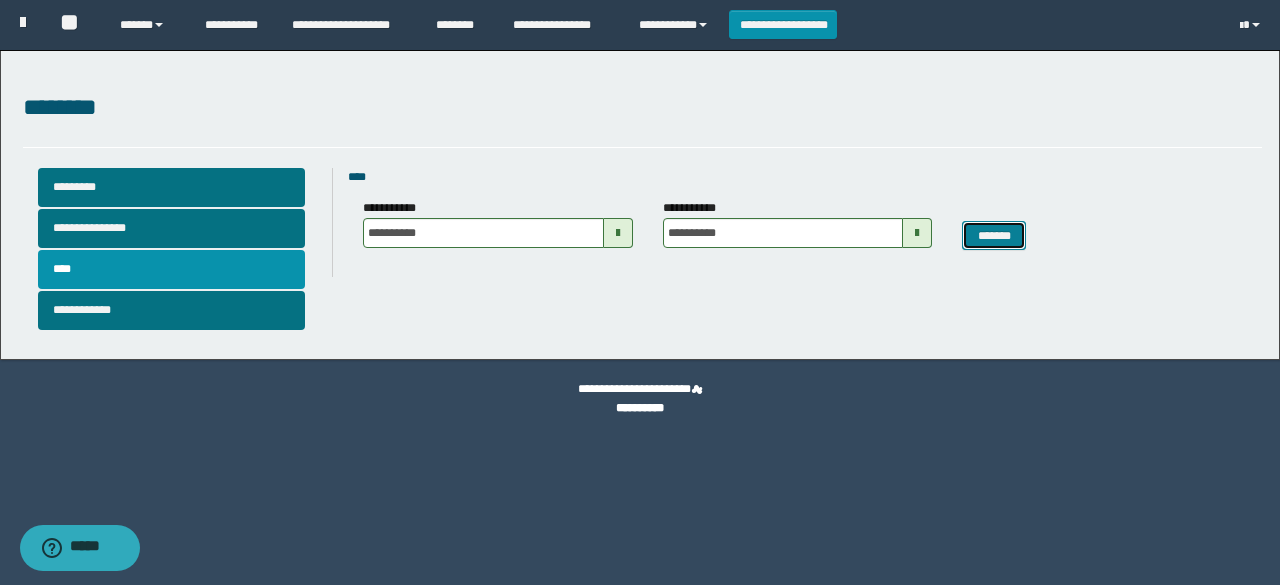 click on "*******" at bounding box center [993, 235] 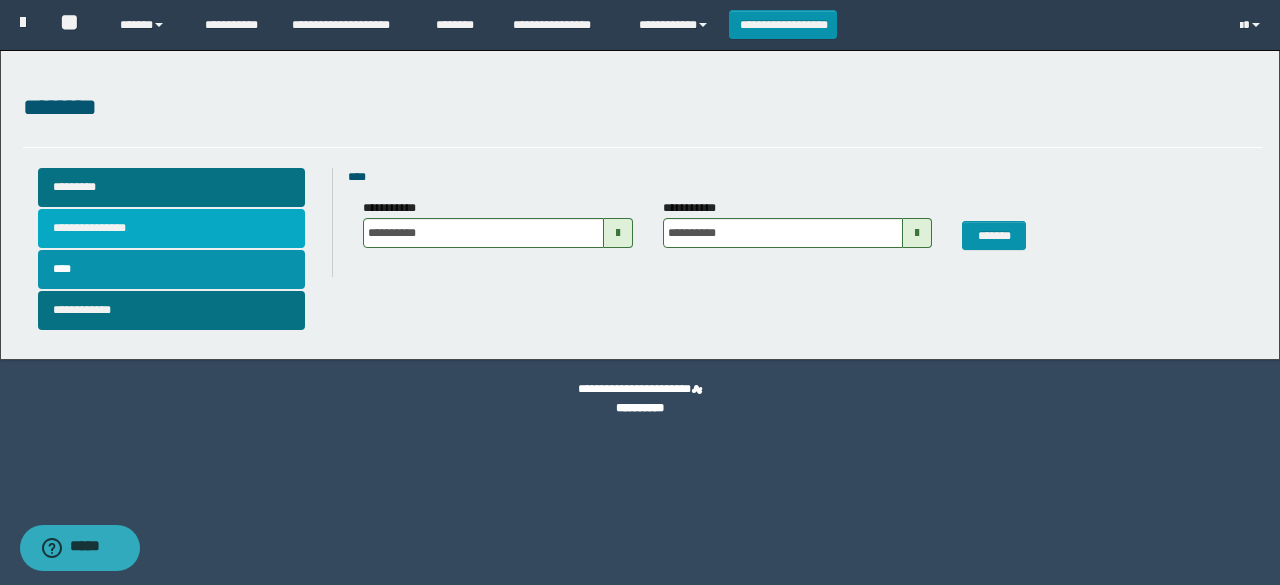 click on "**********" at bounding box center [172, 228] 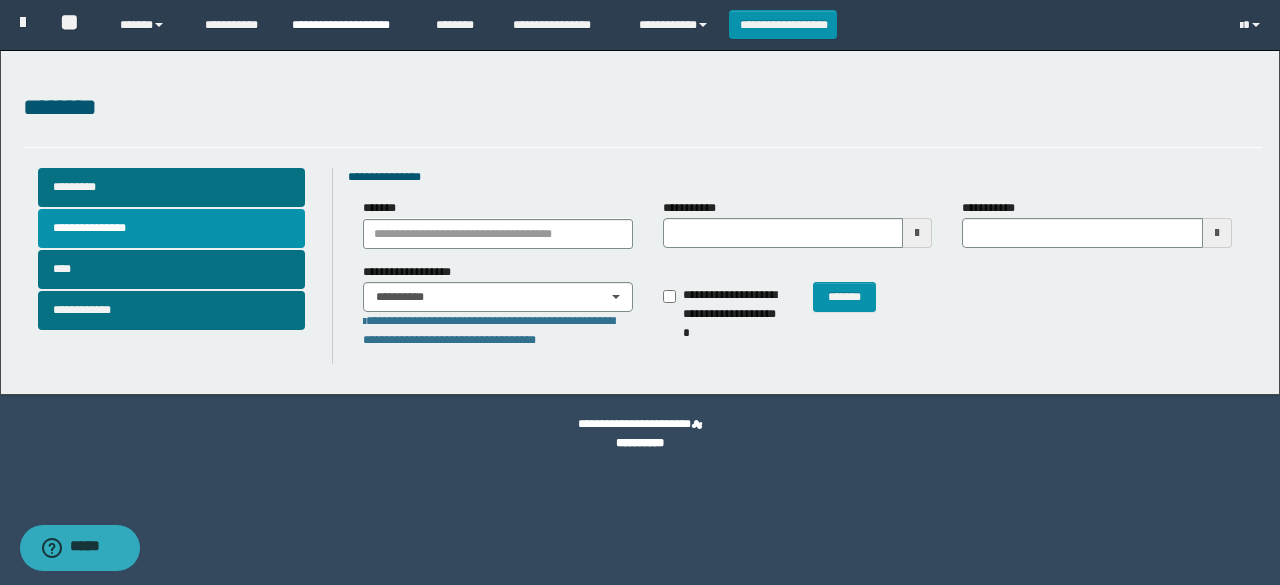 click on "**********" at bounding box center (349, 25) 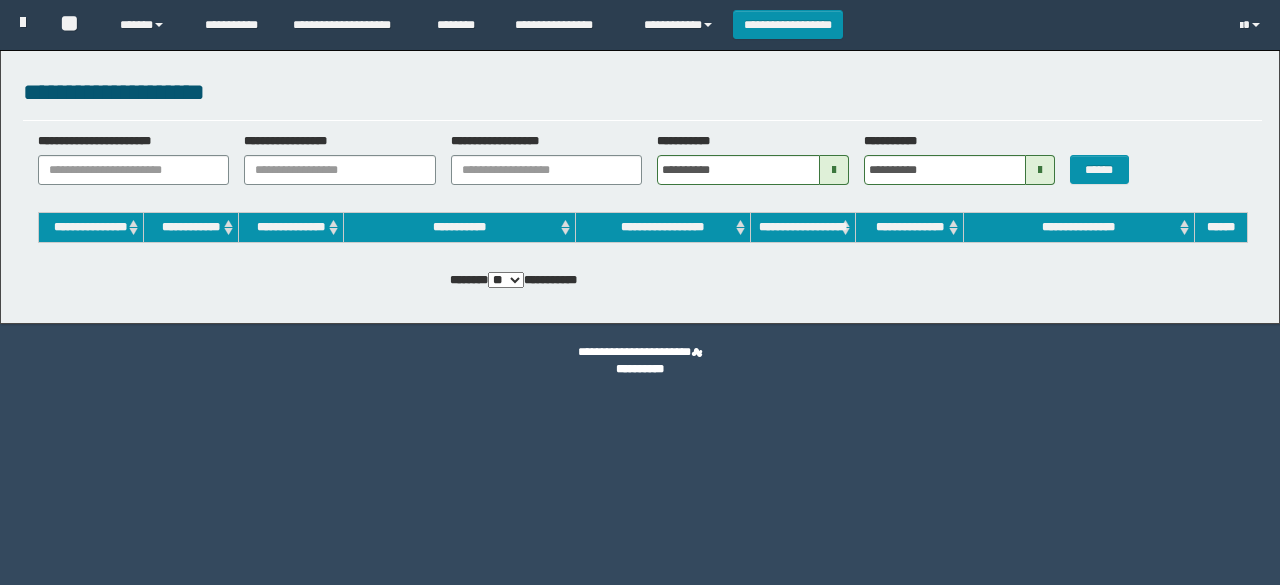 scroll, scrollTop: 0, scrollLeft: 0, axis: both 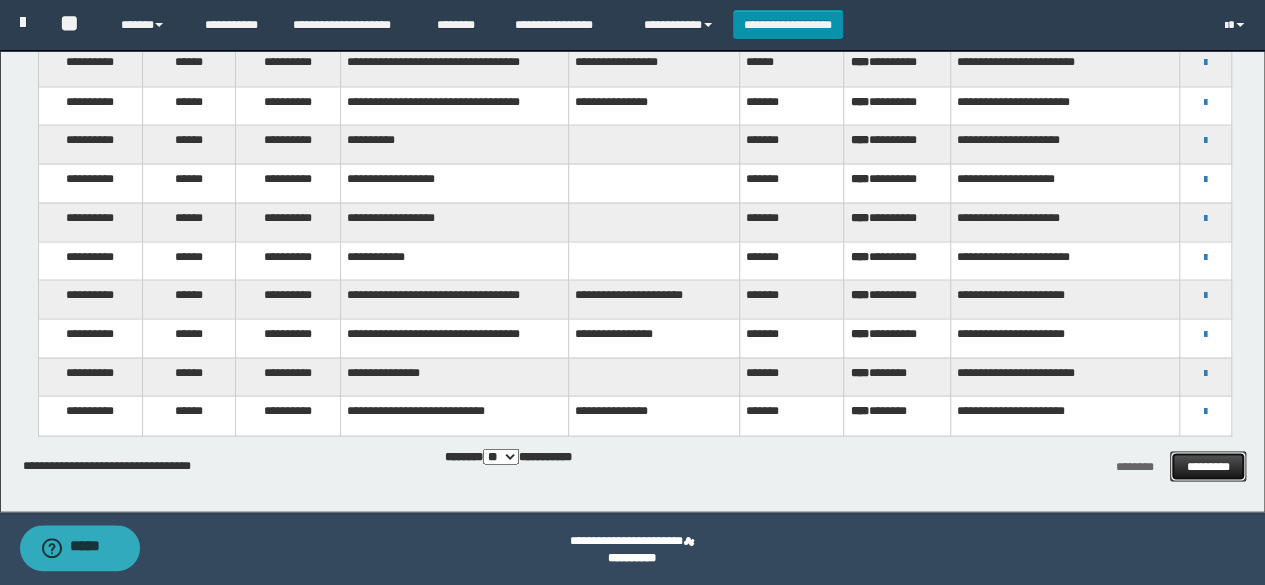 click on "*********" at bounding box center (1207, 466) 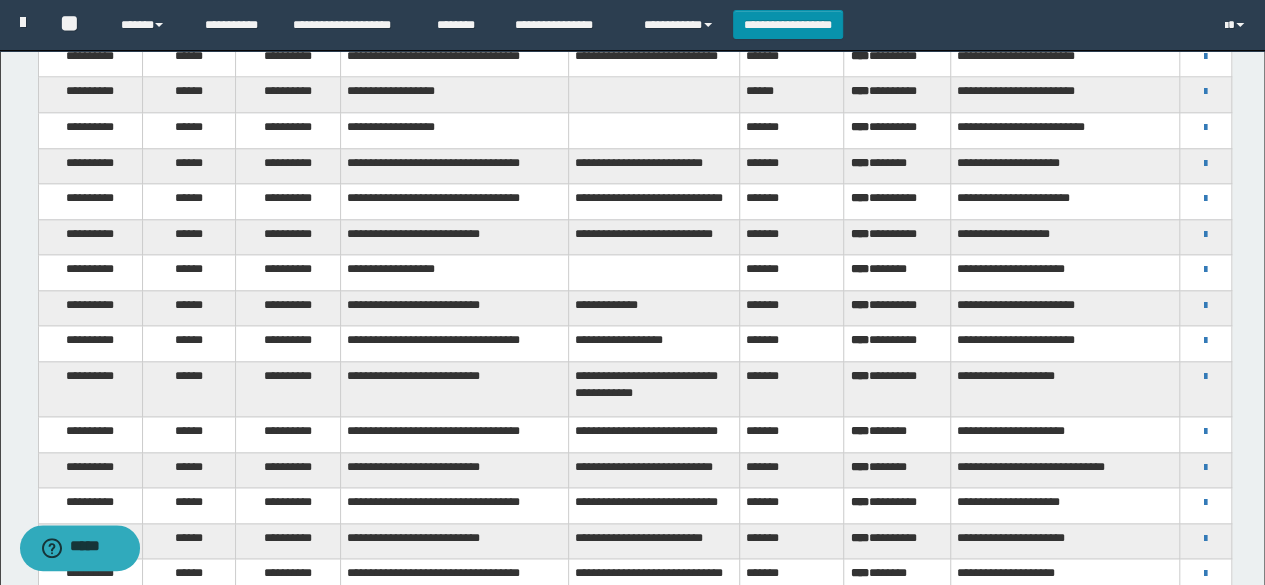 scroll, scrollTop: 1000, scrollLeft: 0, axis: vertical 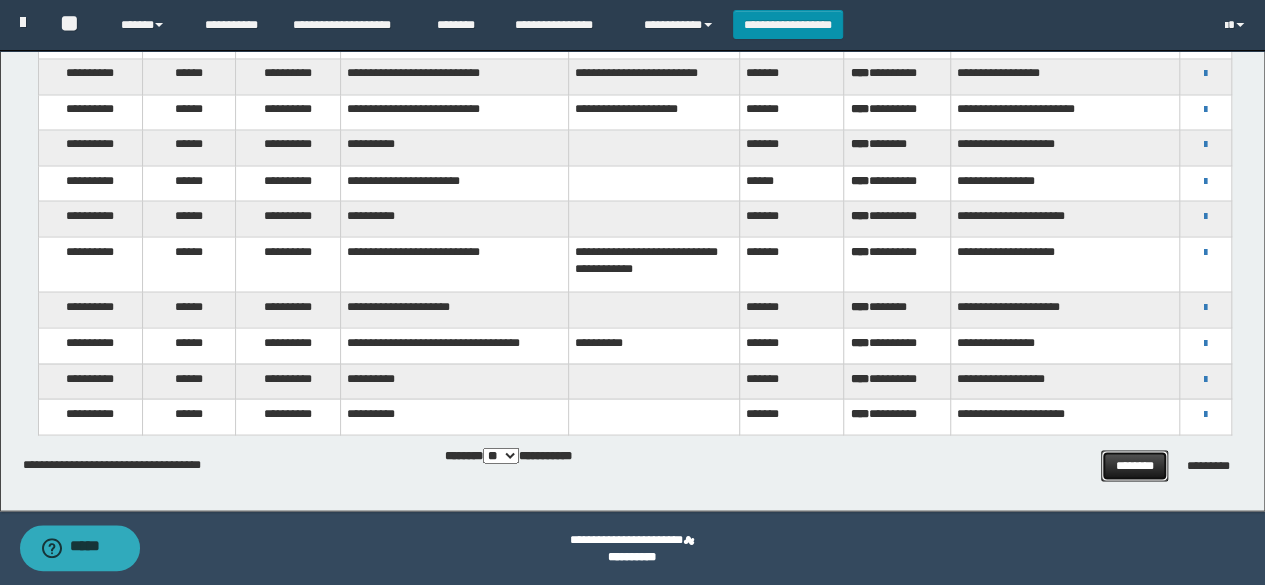 click on "********" at bounding box center [1134, 465] 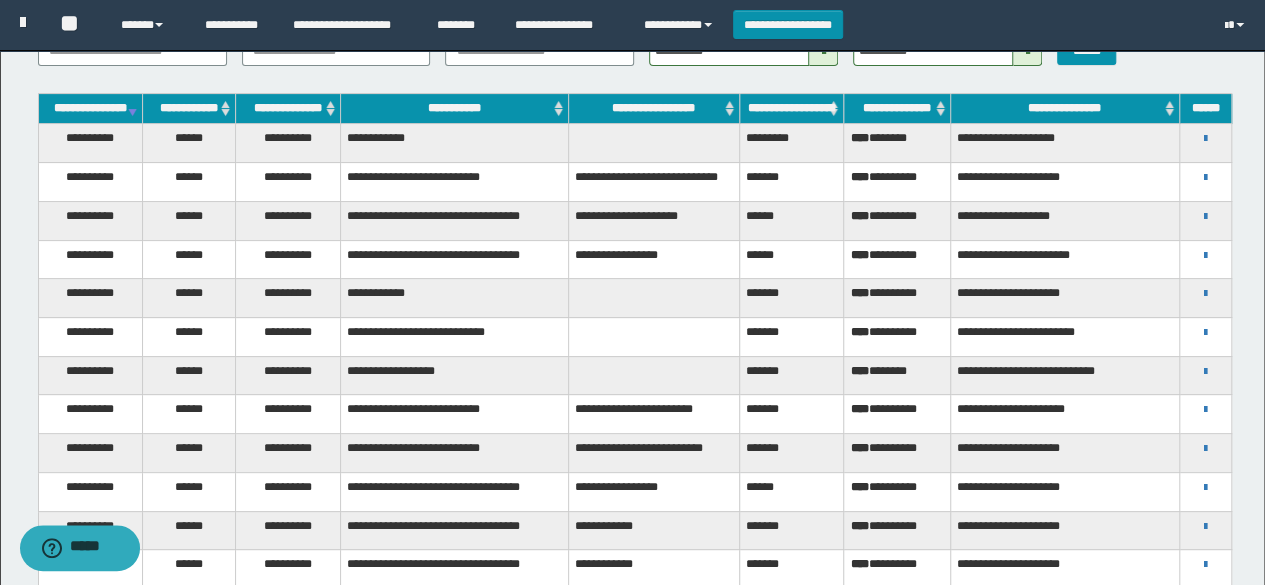 scroll, scrollTop: 122, scrollLeft: 0, axis: vertical 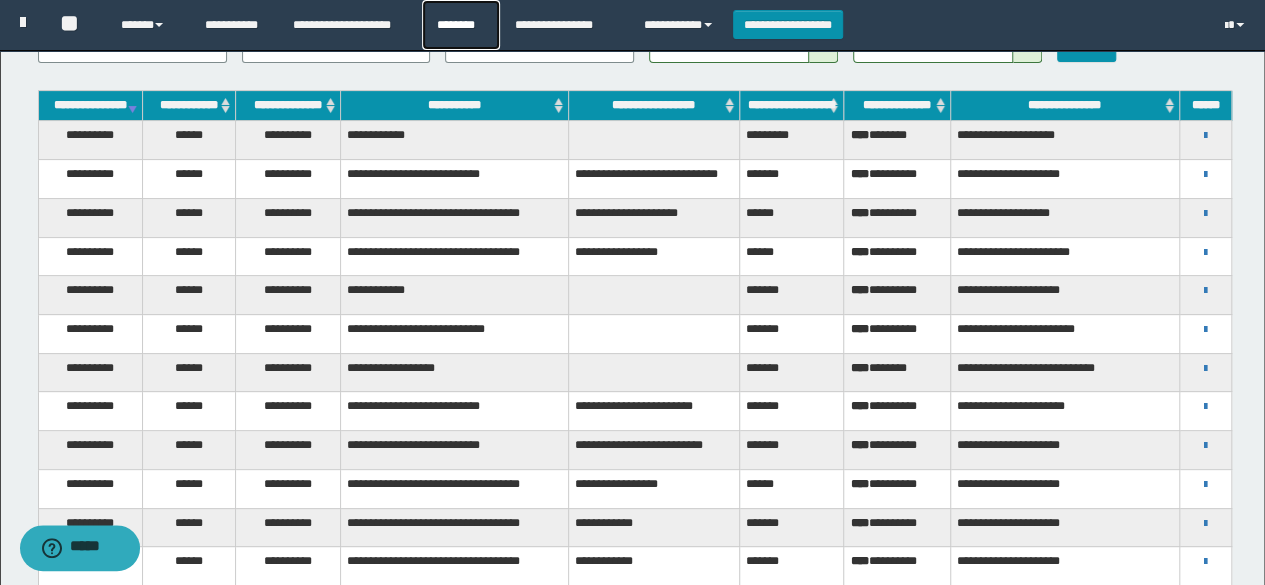 click on "********" at bounding box center [461, 25] 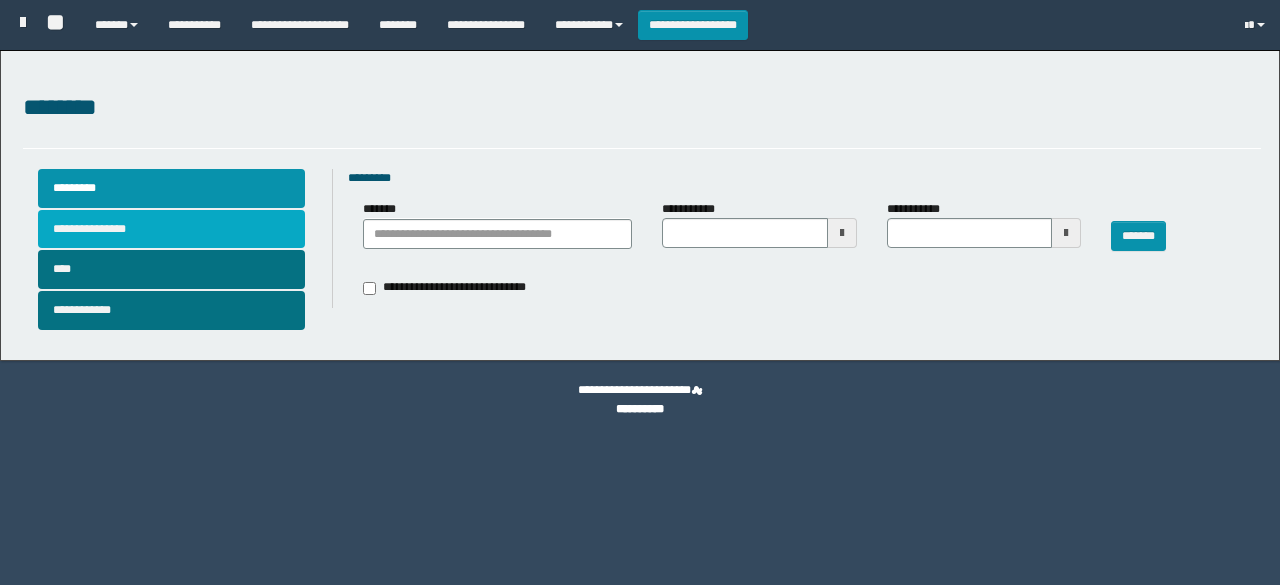 scroll, scrollTop: 0, scrollLeft: 0, axis: both 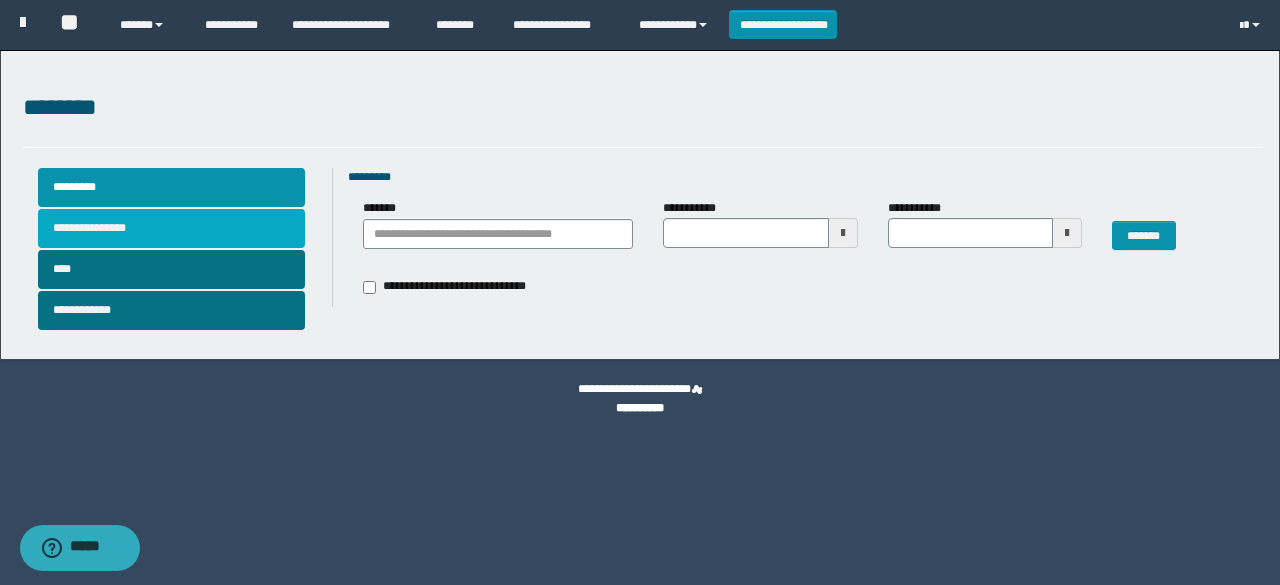 click on "**********" at bounding box center [172, 228] 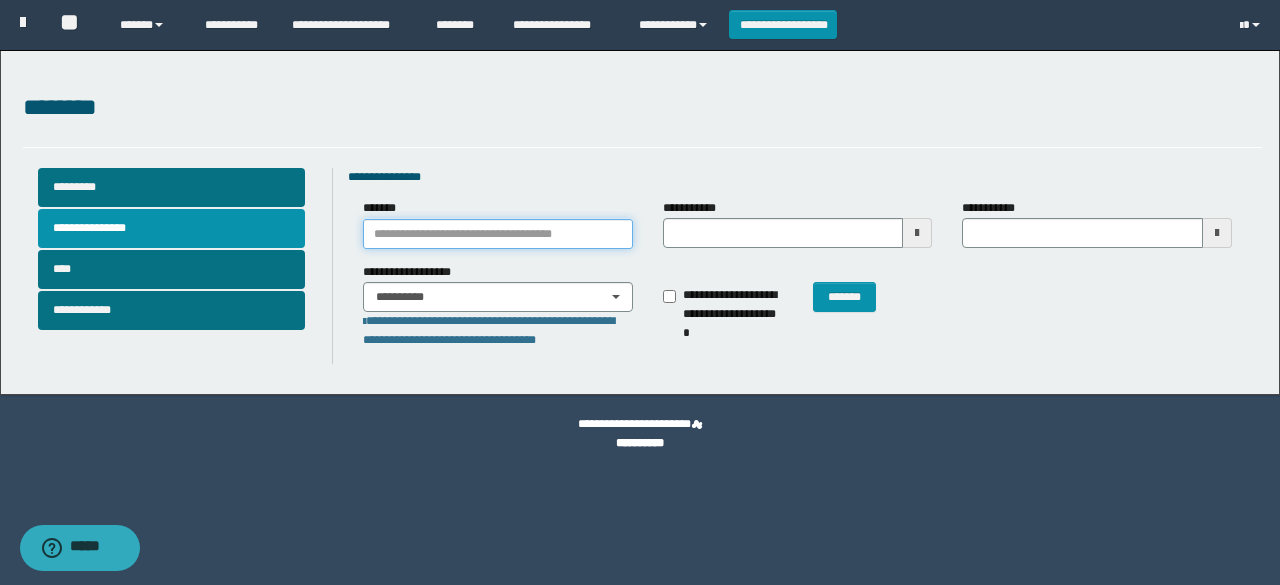 click on "*******" at bounding box center (498, 234) 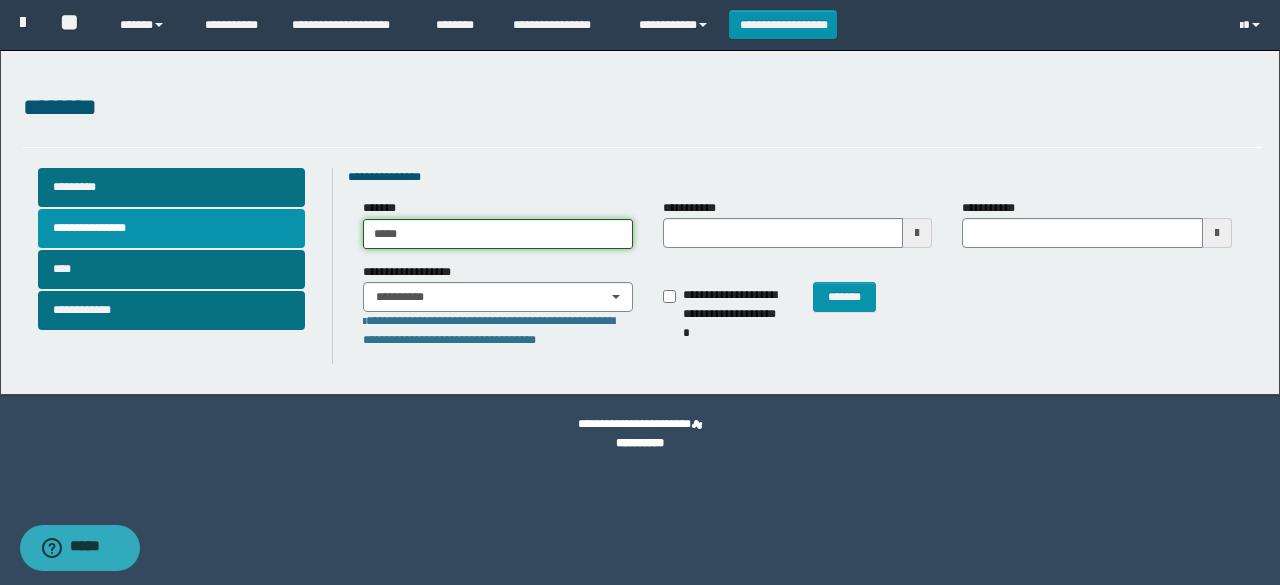 type on "******" 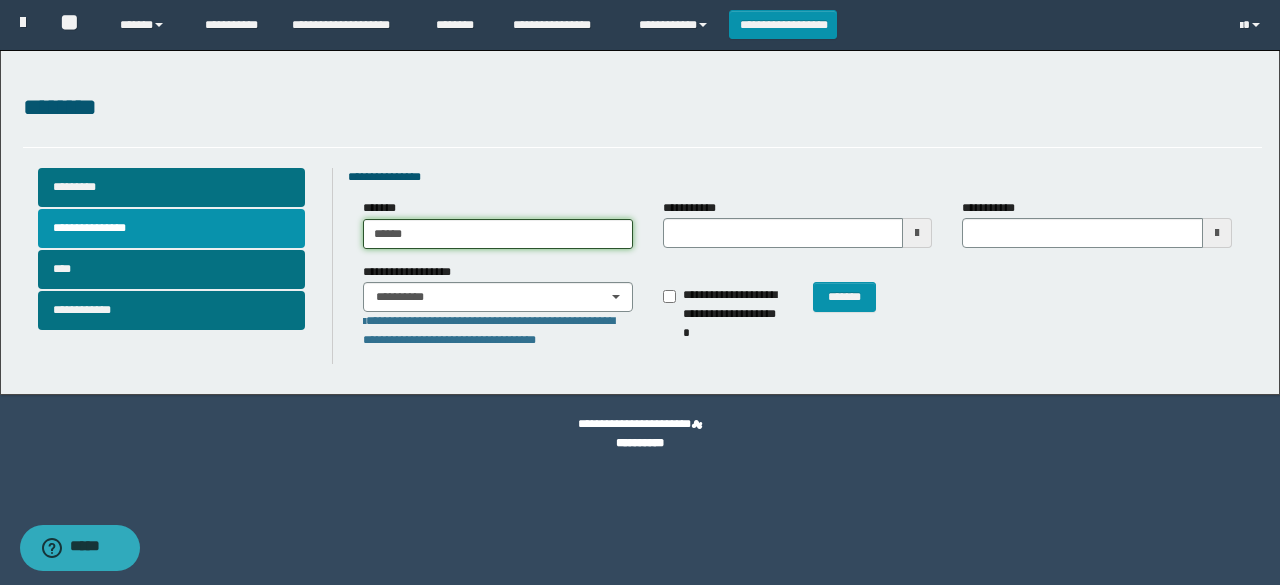 type on "**********" 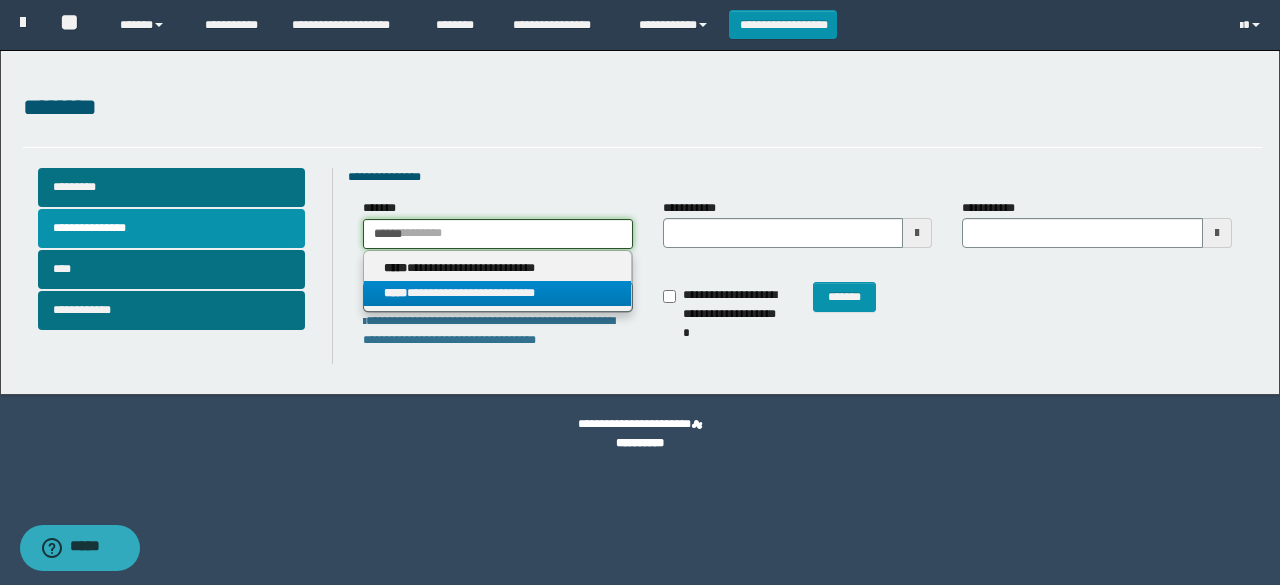 type on "******" 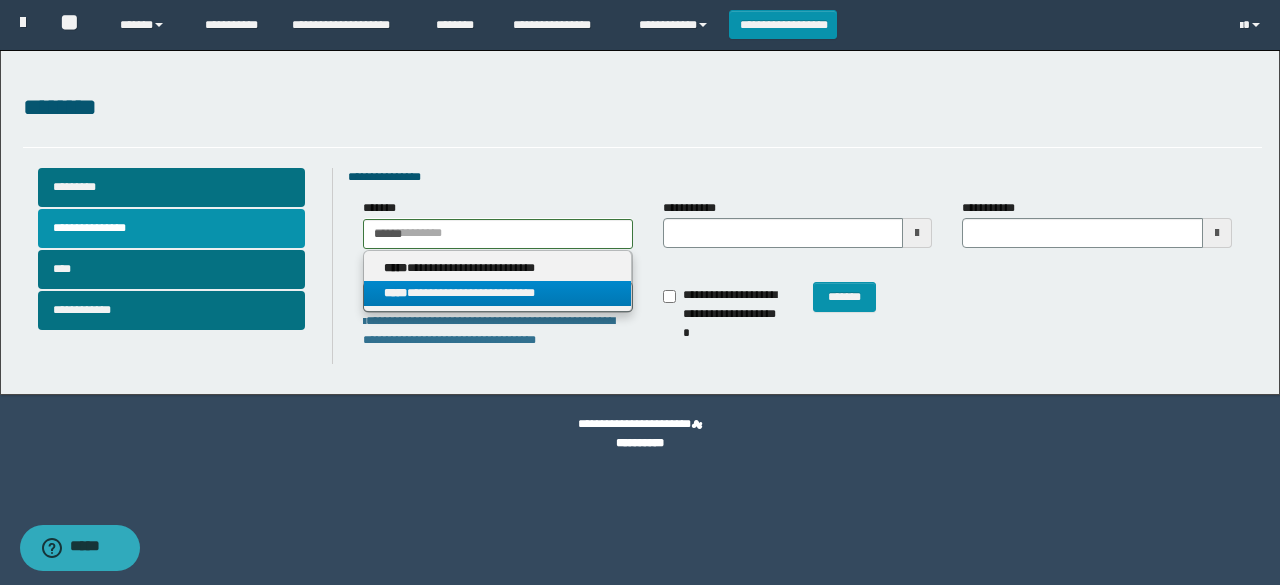 click on "**********" at bounding box center (497, 293) 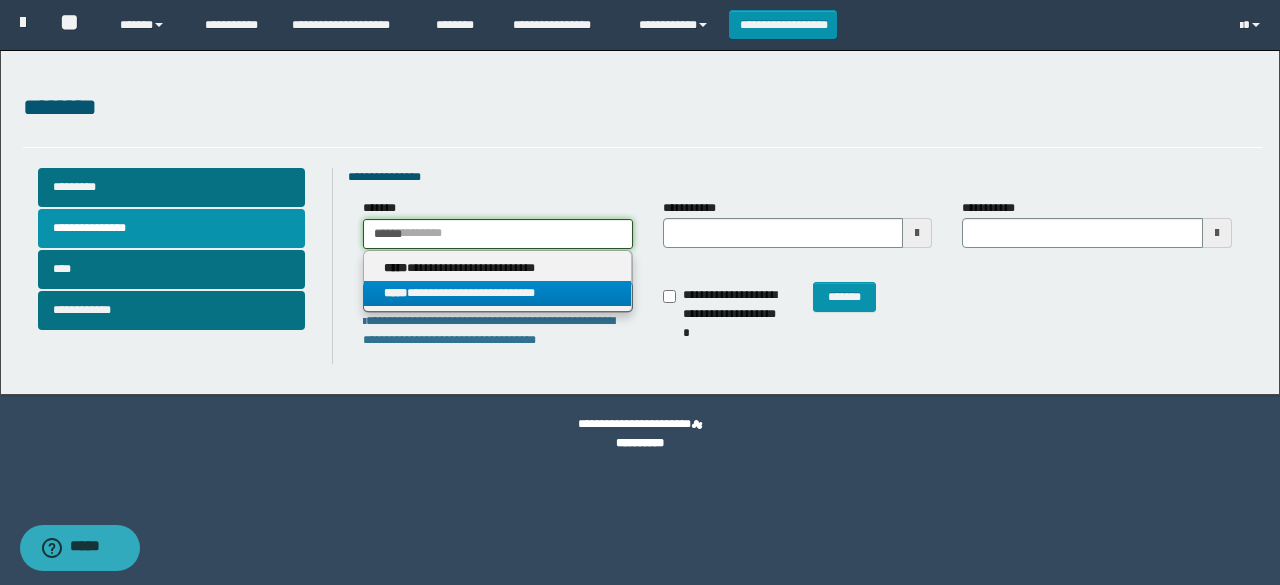 type 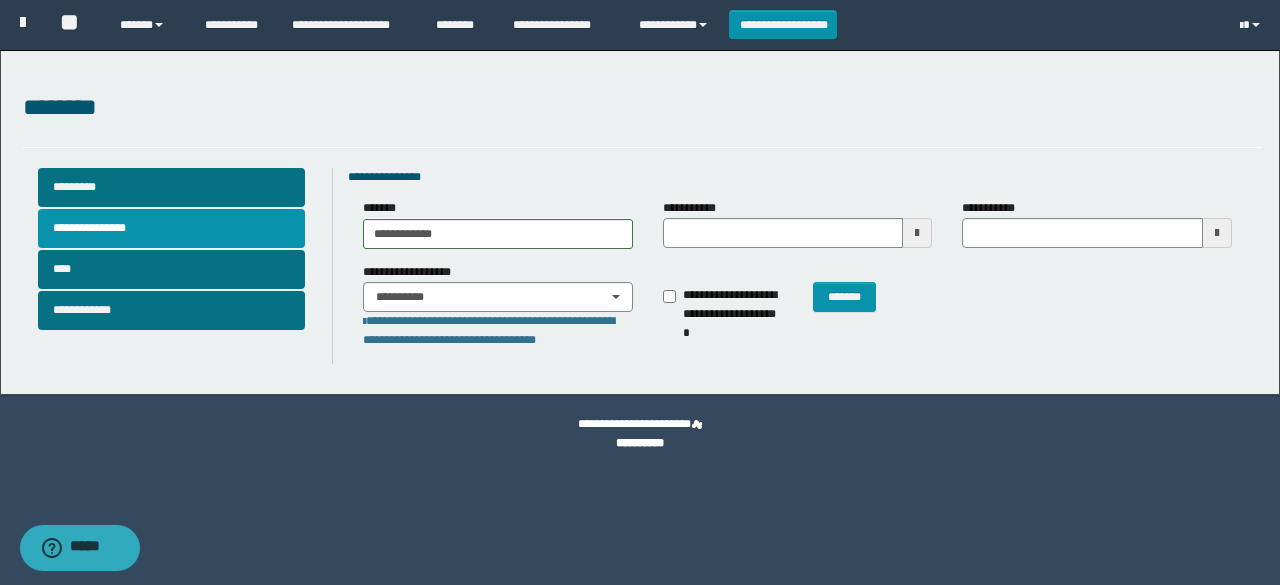 click at bounding box center [917, 233] 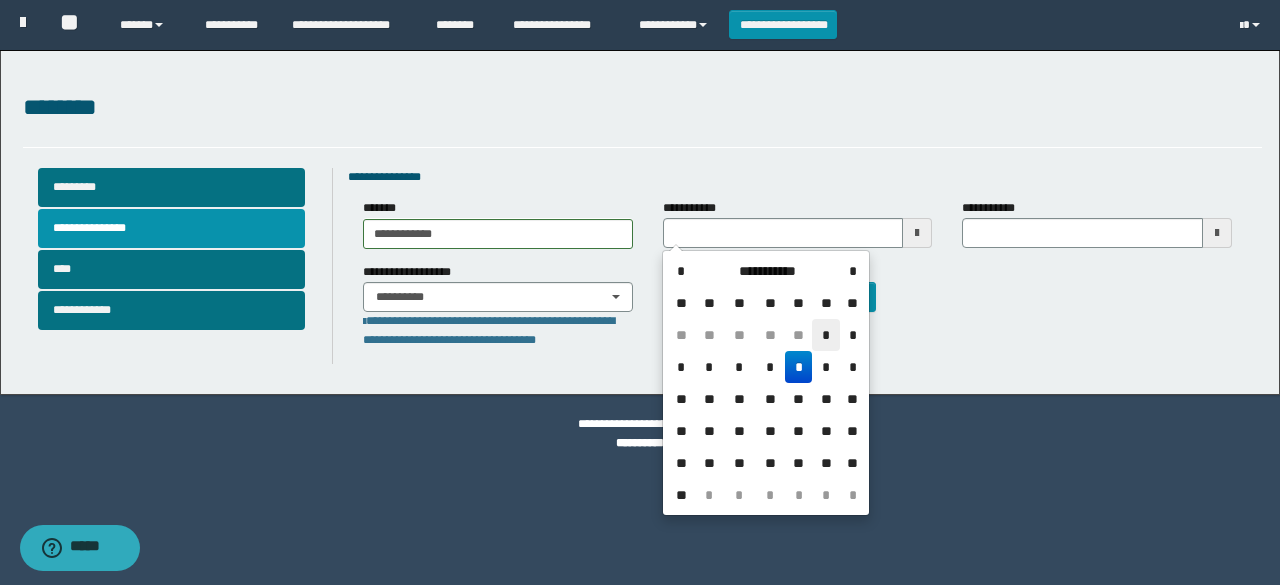 click on "*" at bounding box center (826, 335) 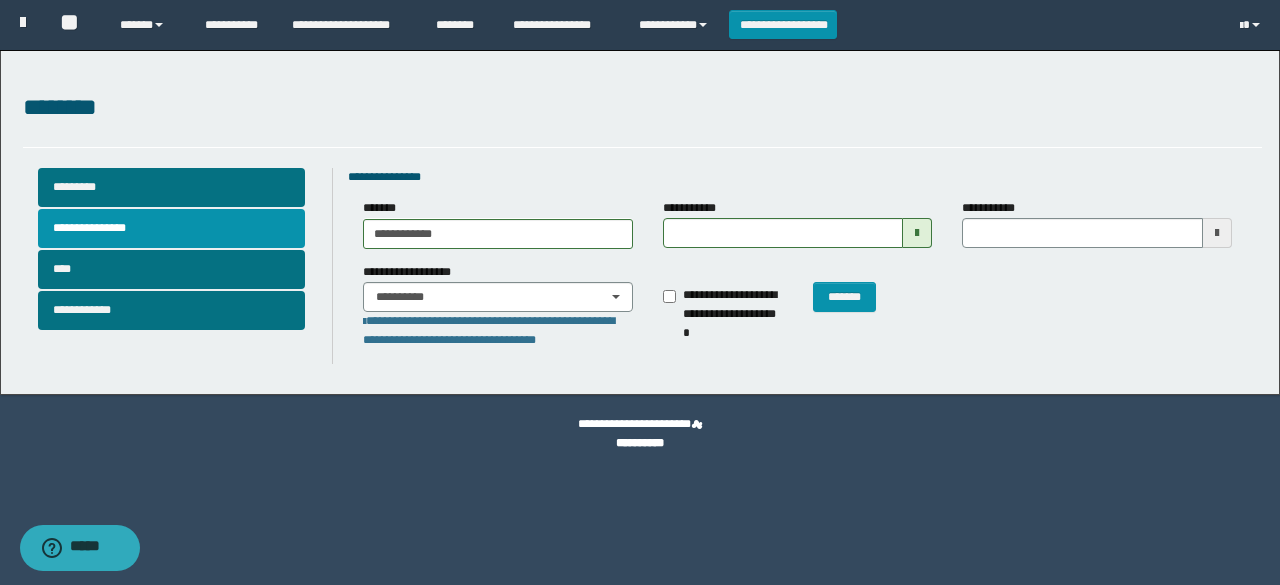 click at bounding box center [1217, 233] 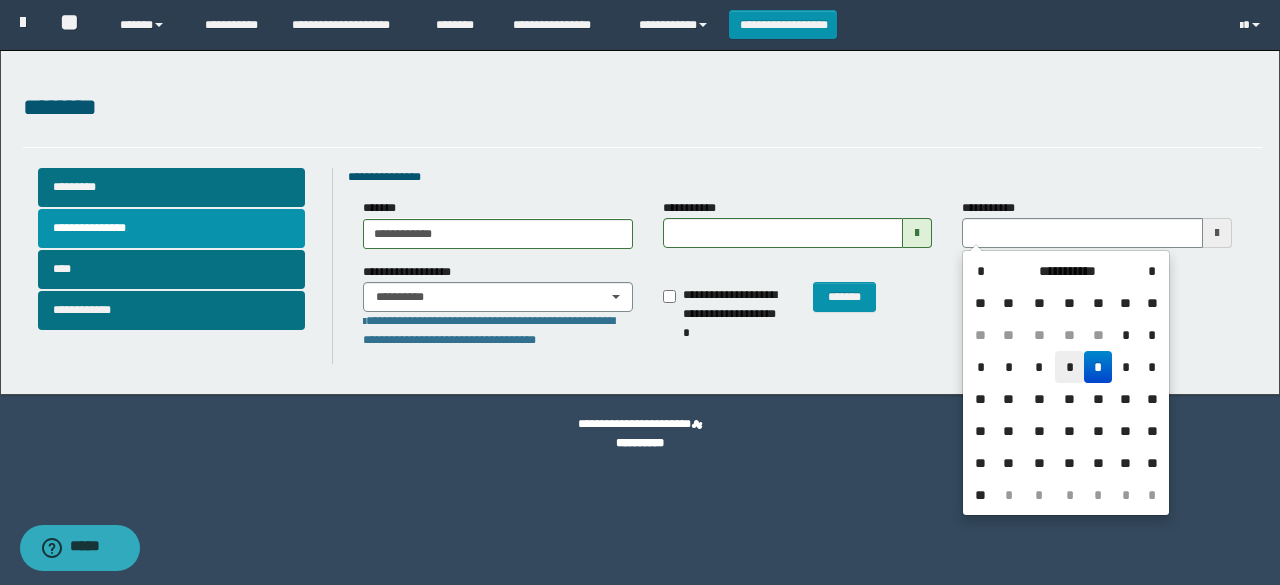 click on "*" at bounding box center (1069, 367) 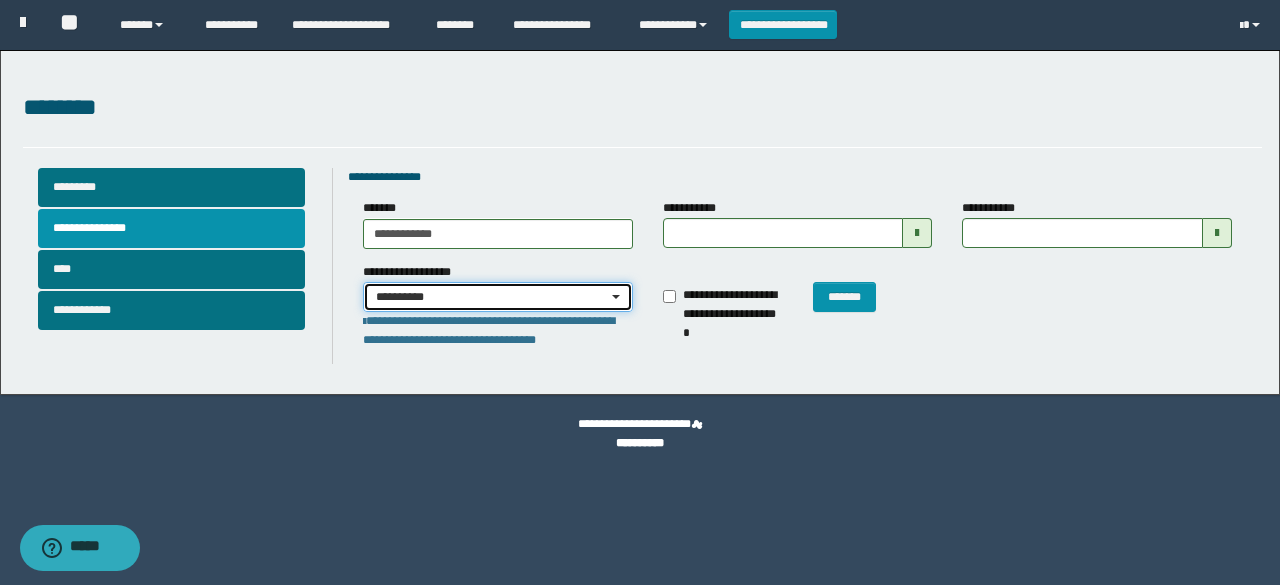 click on "**********" at bounding box center [491, 297] 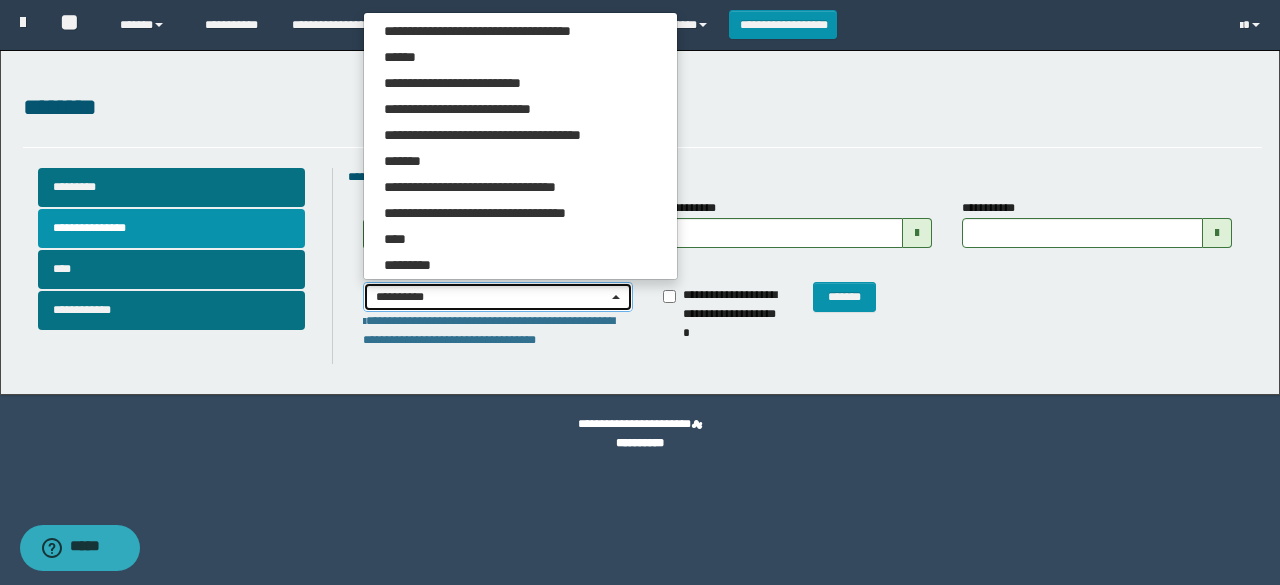 click on "**********" at bounding box center [491, 297] 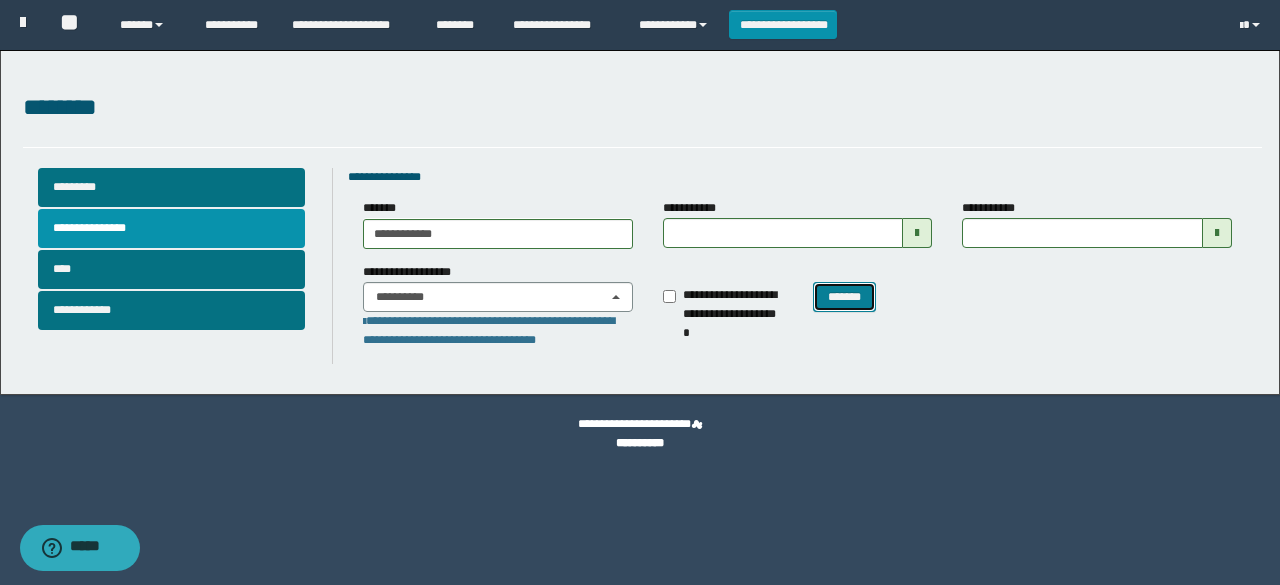 click on "*******" at bounding box center [844, 296] 